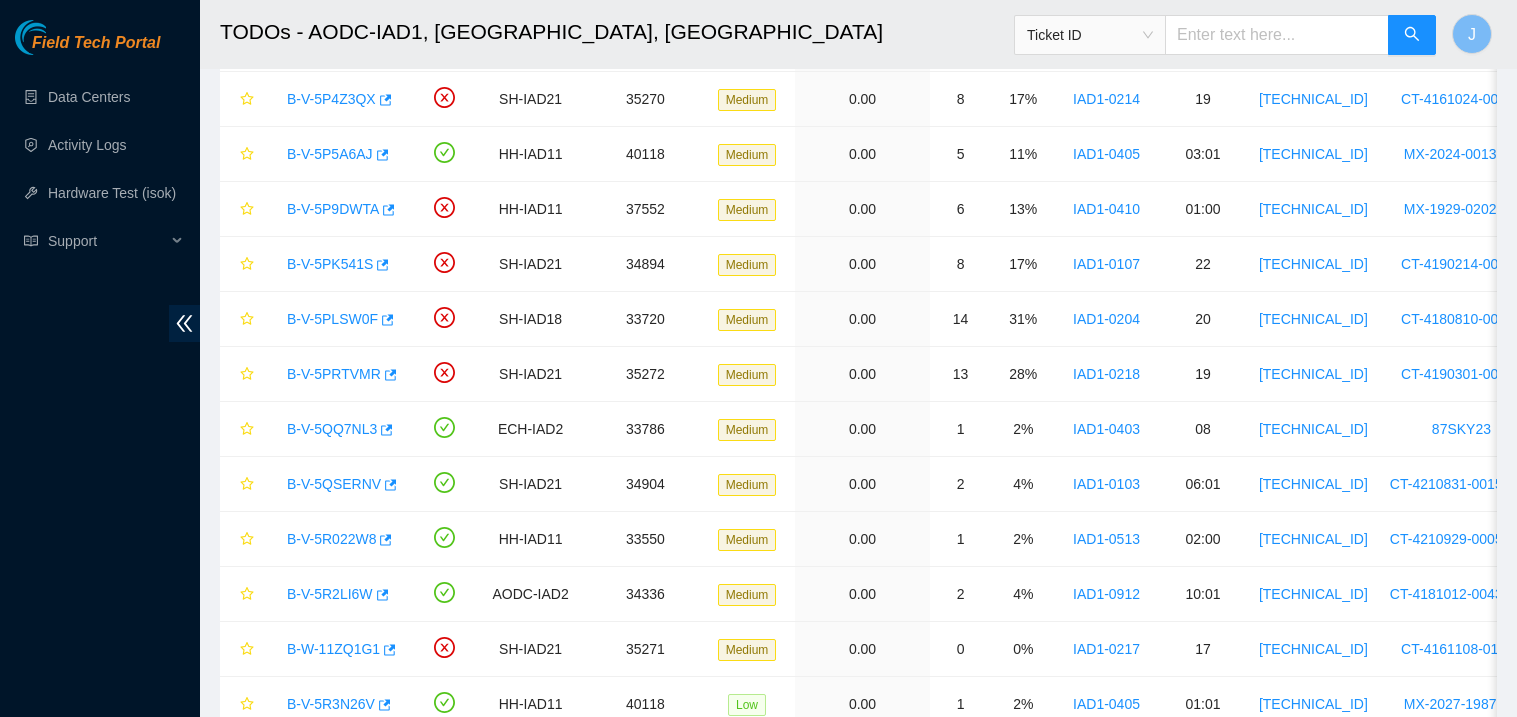 scroll, scrollTop: 898, scrollLeft: 0, axis: vertical 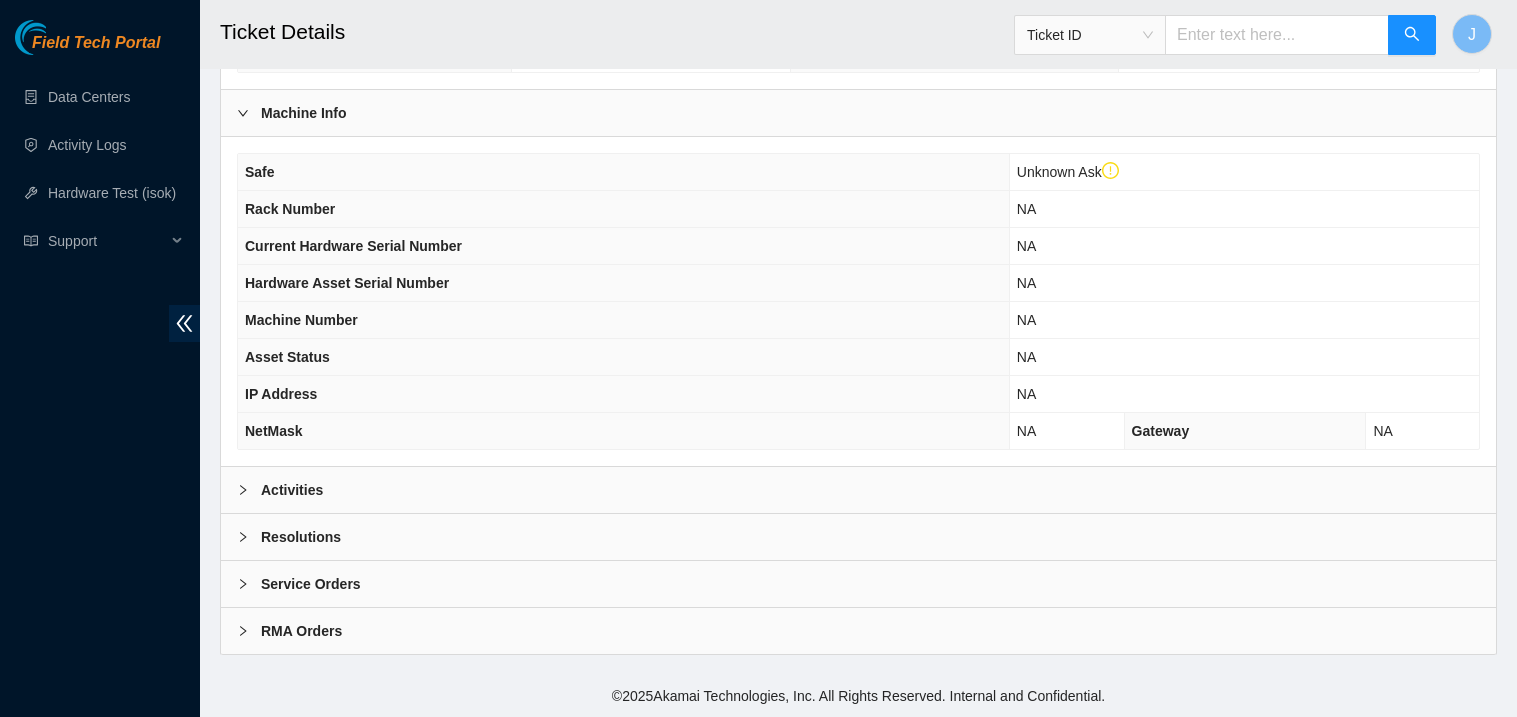 click on "Activities" at bounding box center (858, 490) 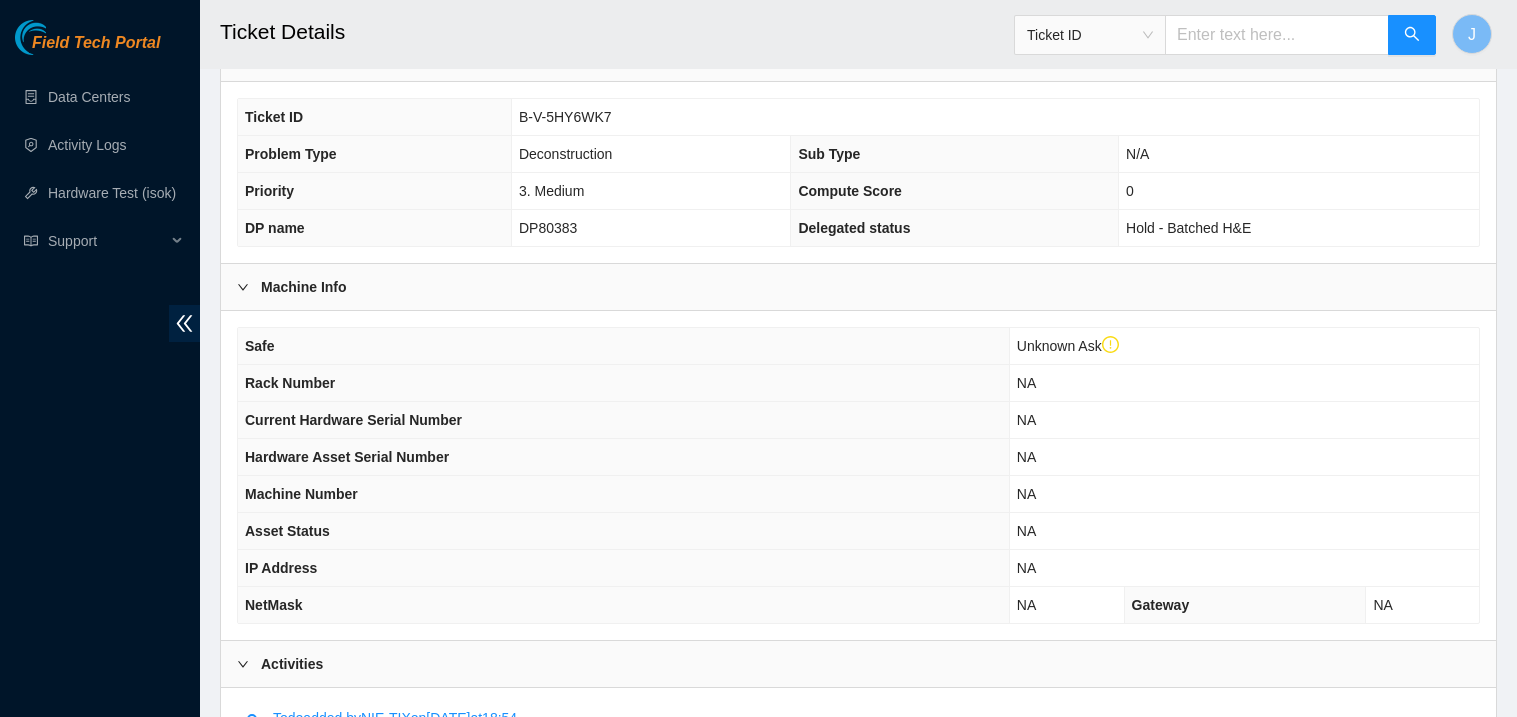 scroll, scrollTop: 503, scrollLeft: 0, axis: vertical 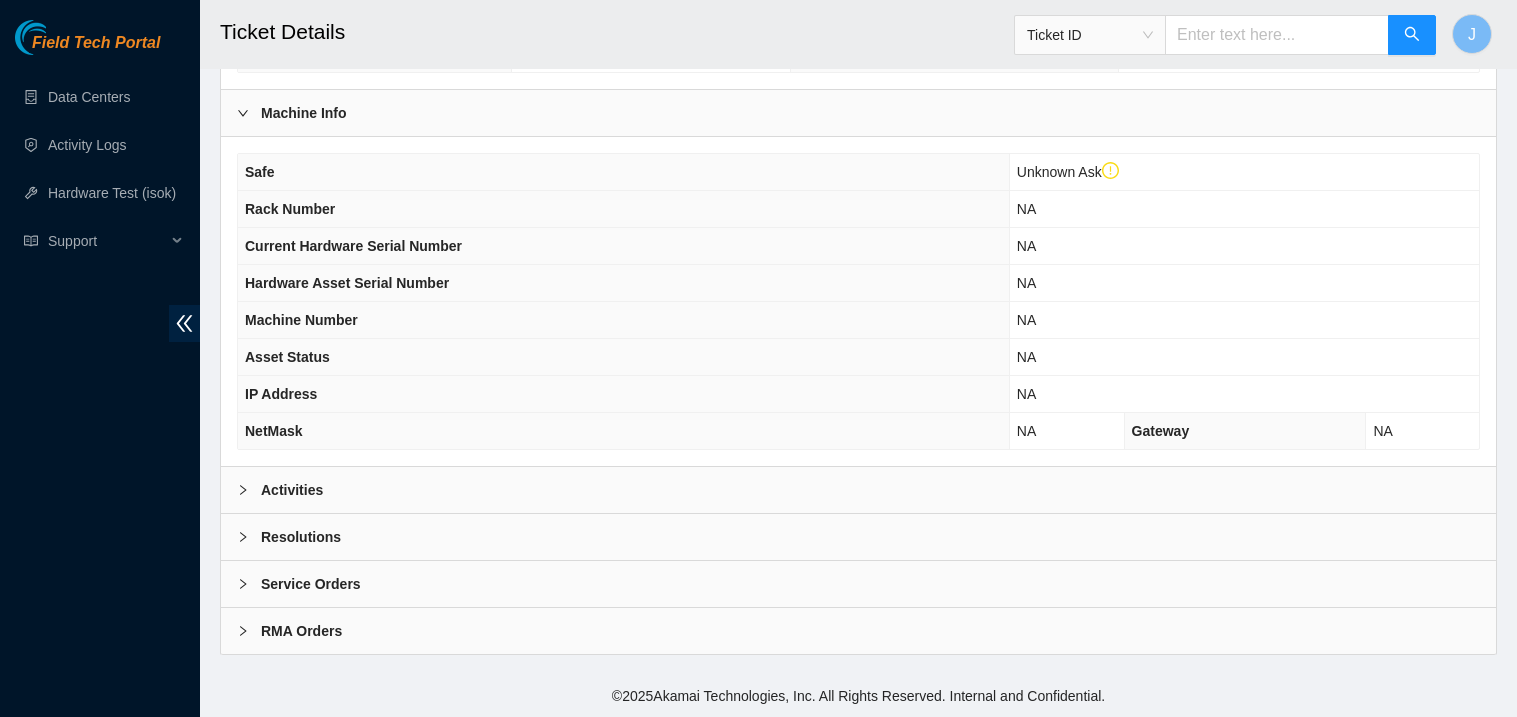 click on "Activities" at bounding box center [858, 490] 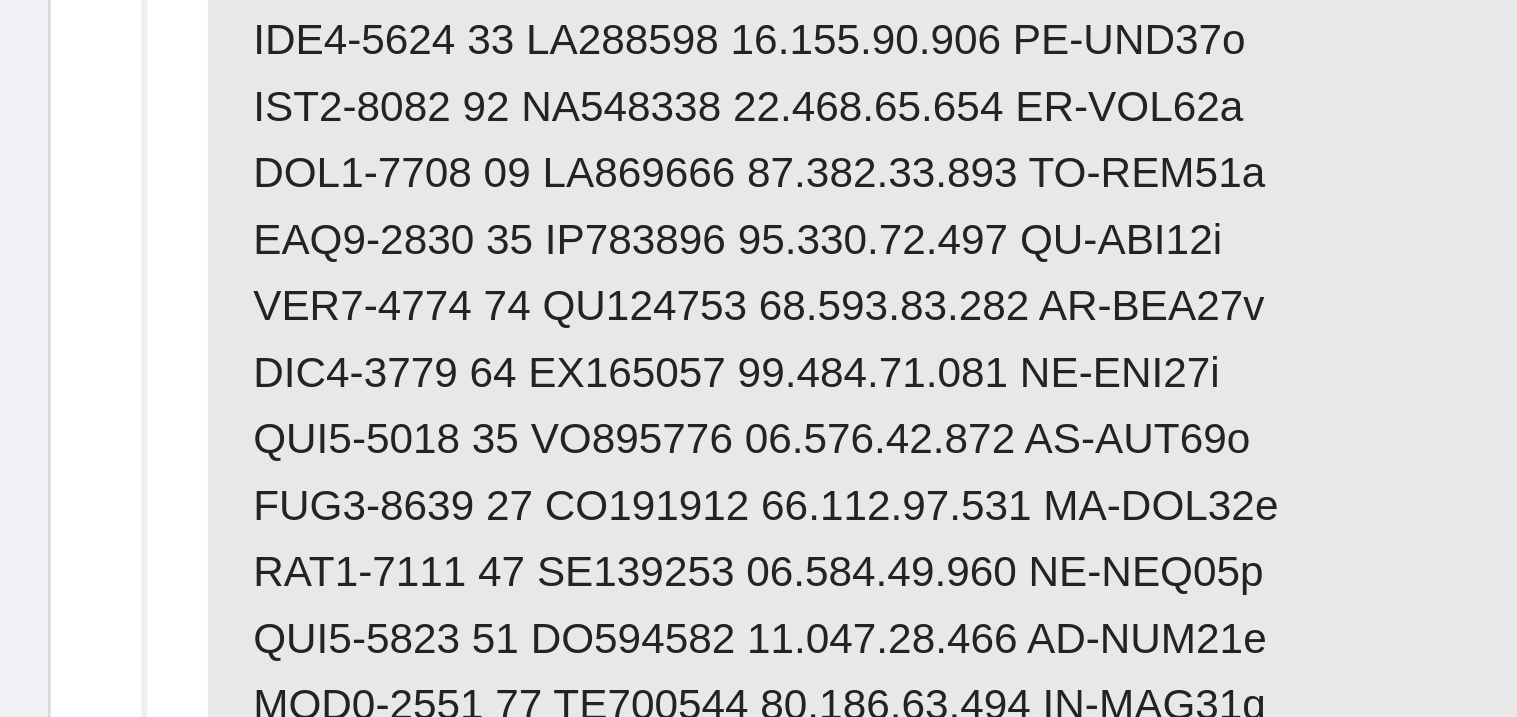 scroll, scrollTop: 1379, scrollLeft: 0, axis: vertical 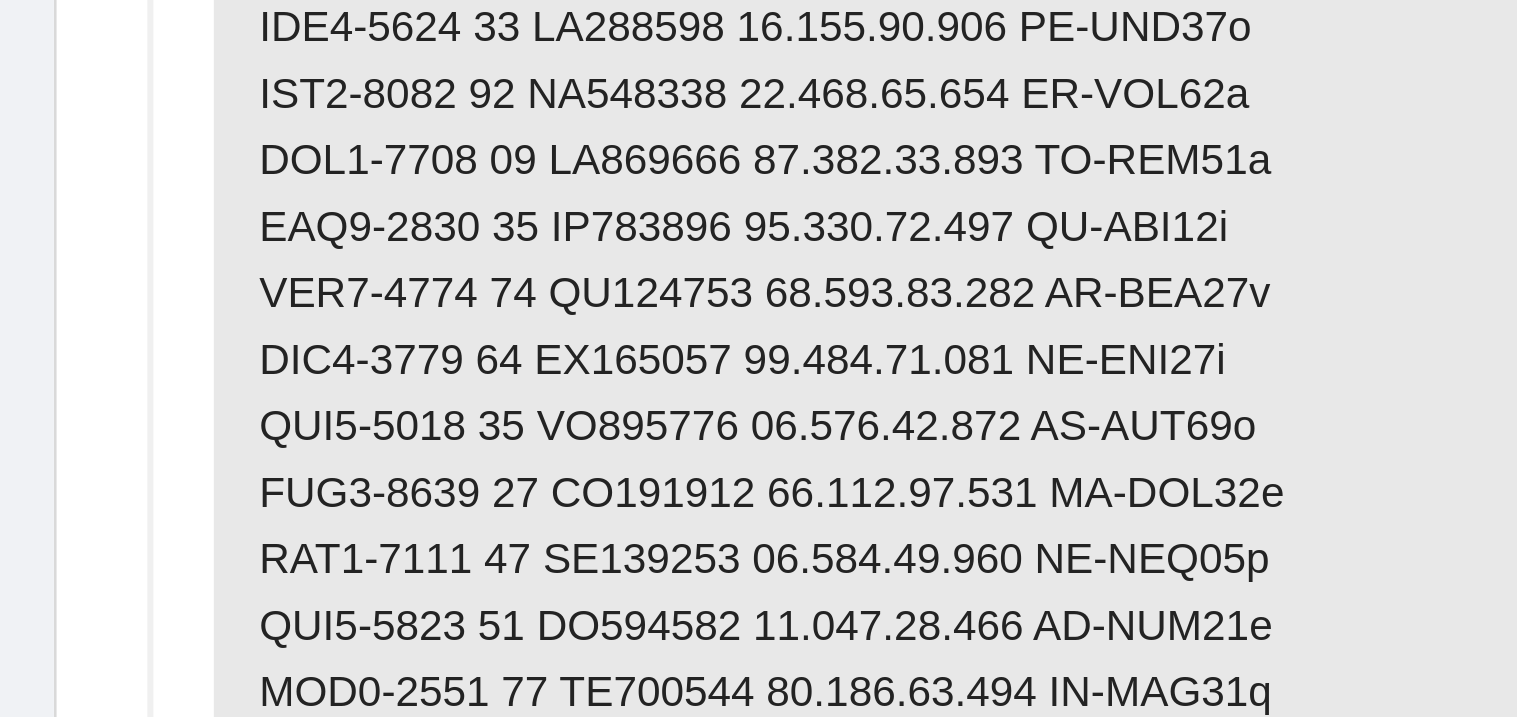 click at bounding box center [871, 301] 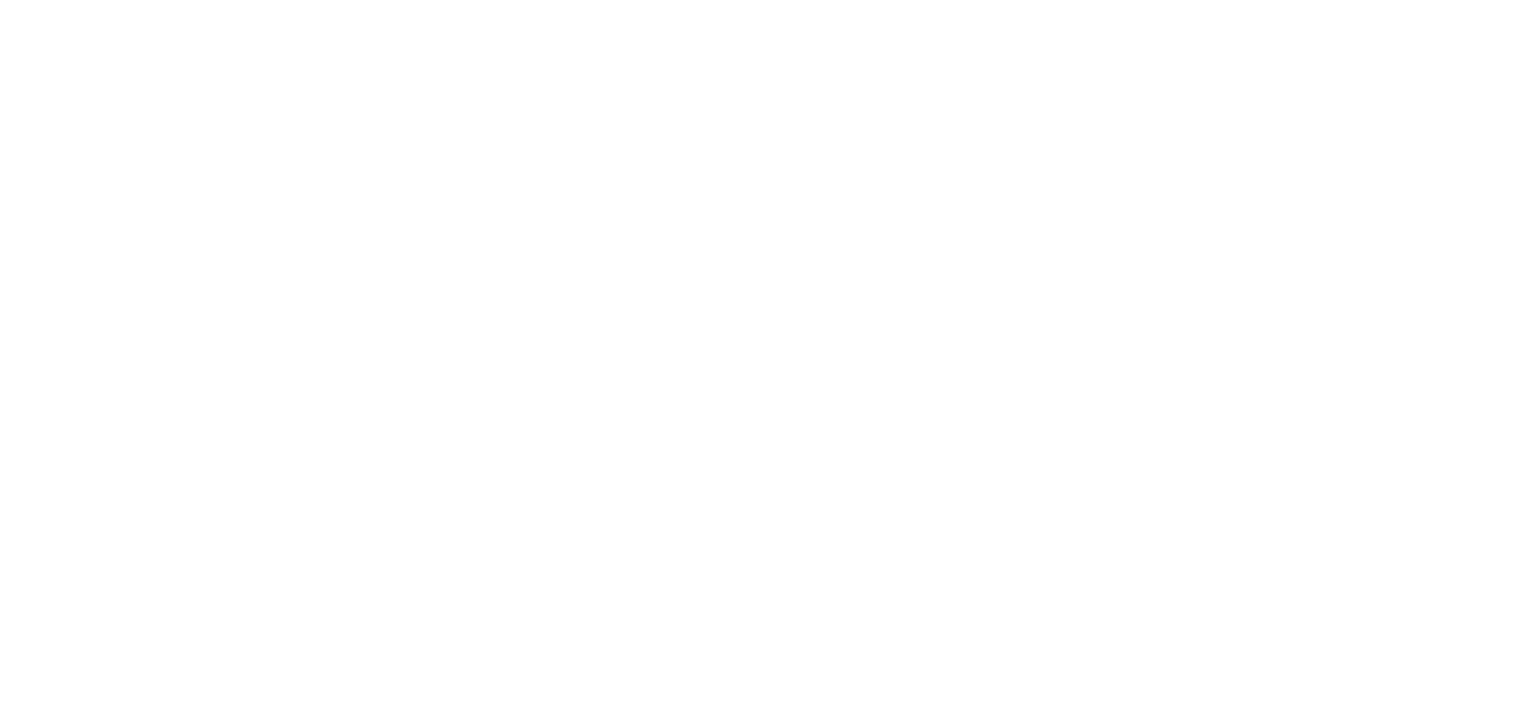 scroll, scrollTop: 0, scrollLeft: 0, axis: both 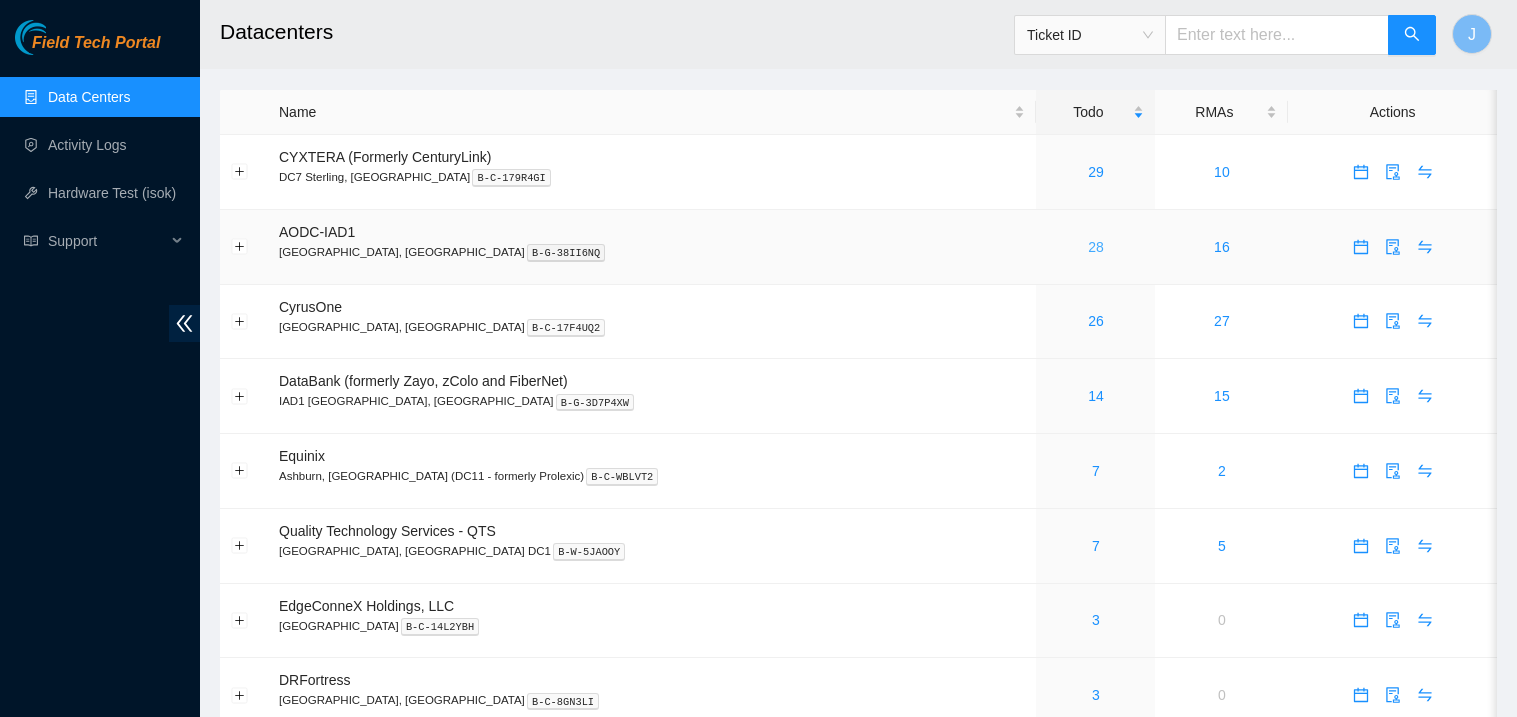 click on "28" at bounding box center (1096, 247) 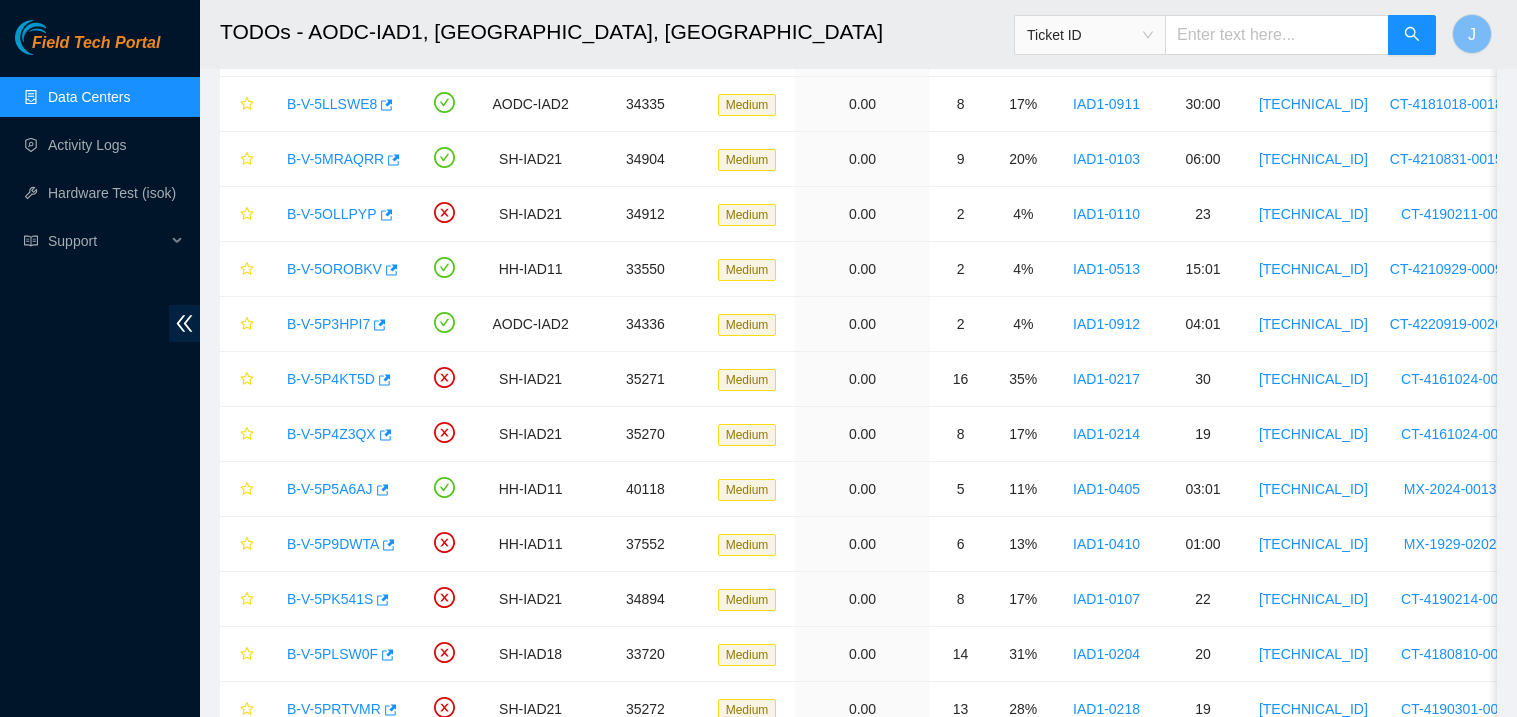 scroll, scrollTop: 936, scrollLeft: 0, axis: vertical 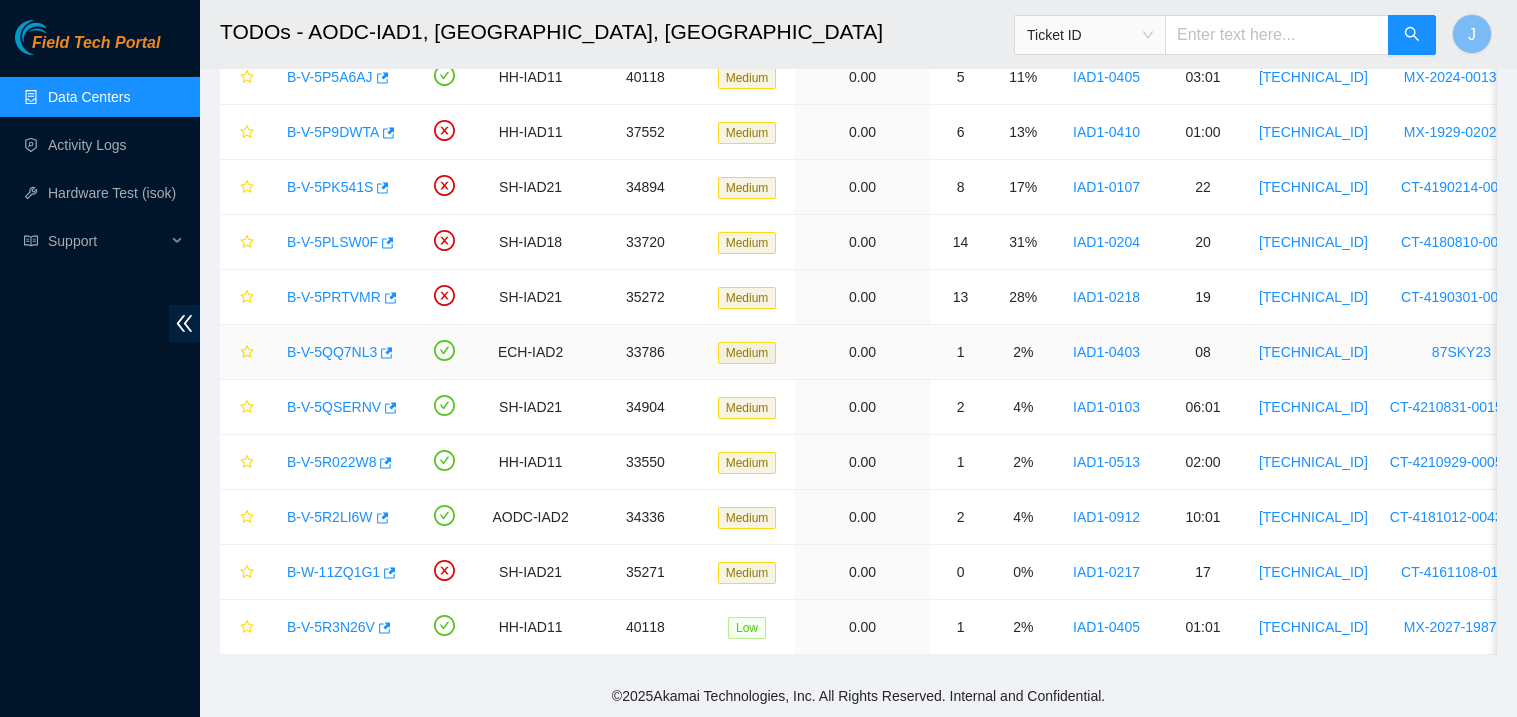 click on "IAD1-0403" at bounding box center (1106, 352) 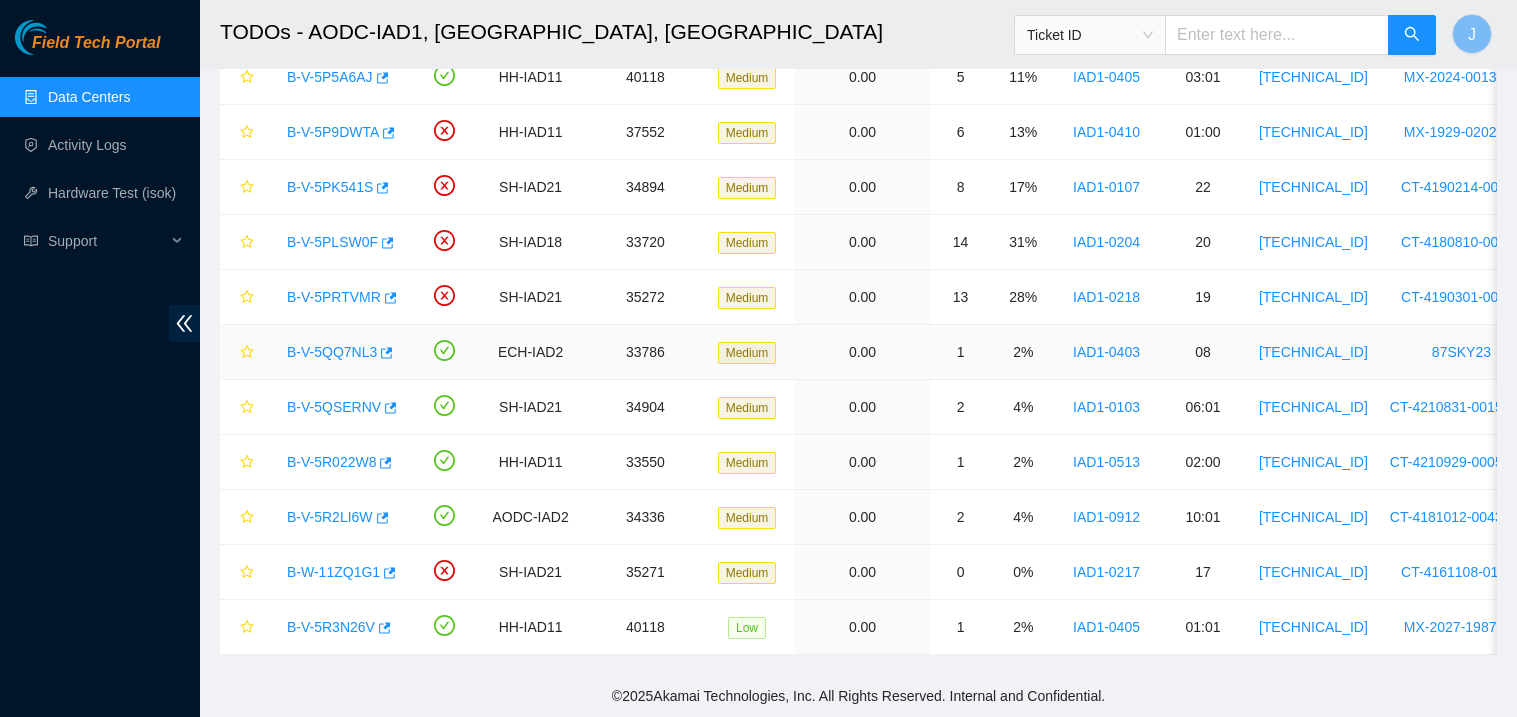 scroll, scrollTop: 0, scrollLeft: 0, axis: both 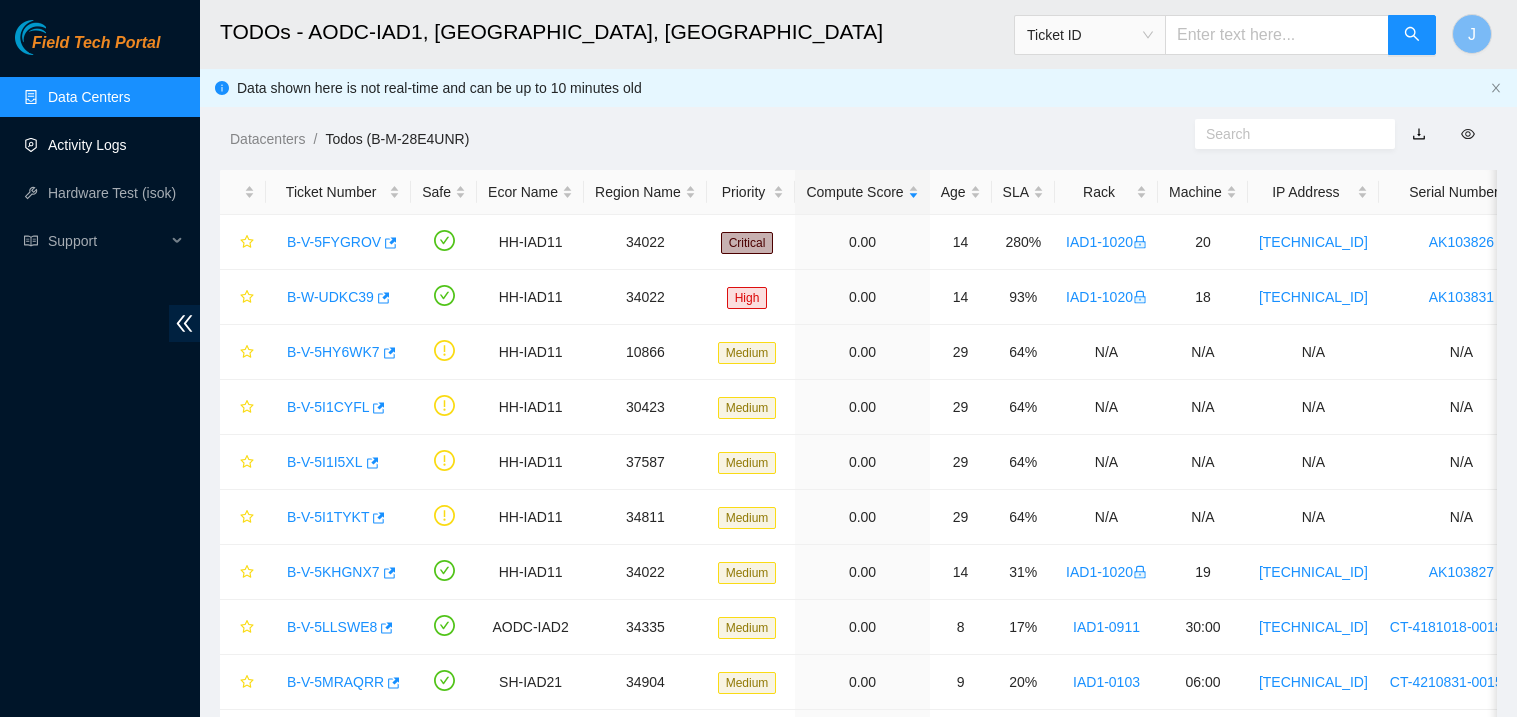 click on "Activity Logs" at bounding box center [87, 145] 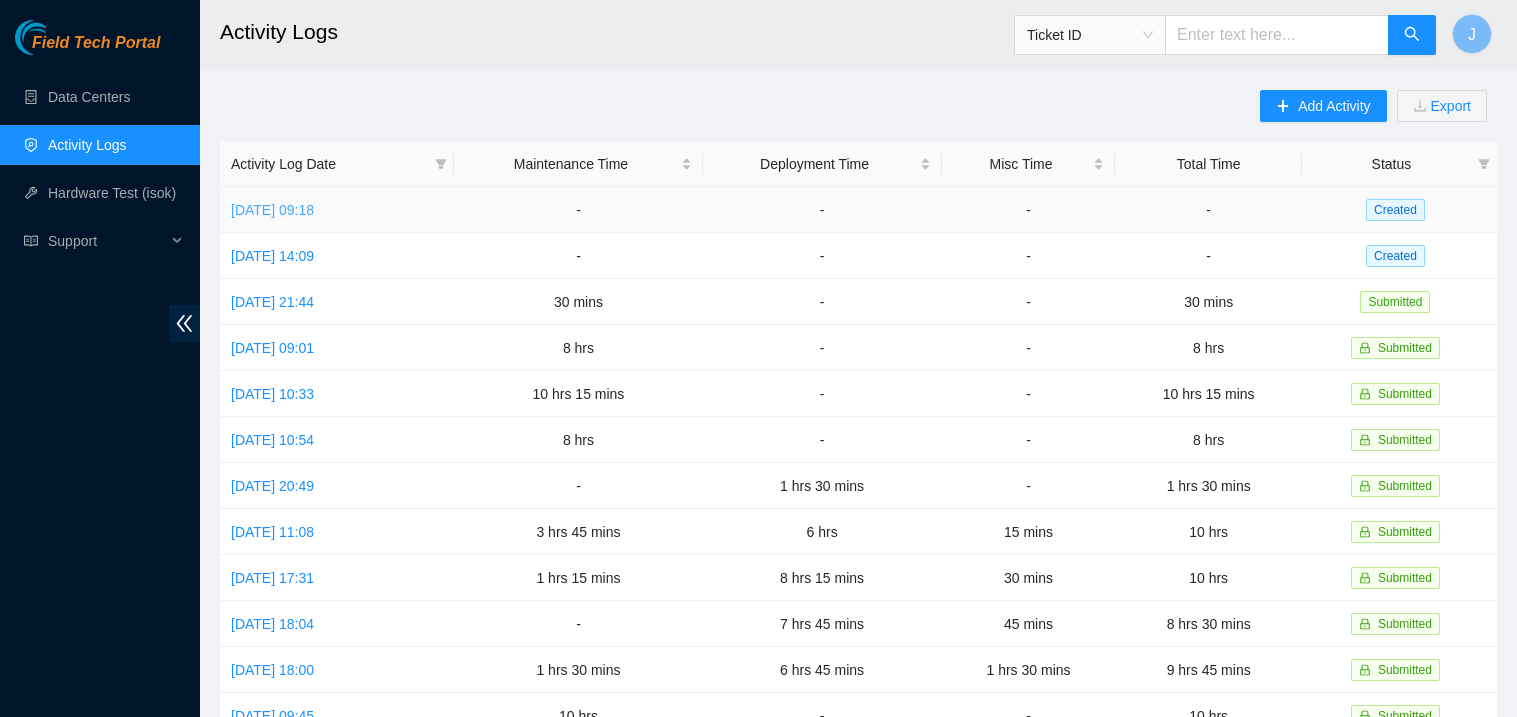 click on "Thu, 10 Jul 2025 09:18" at bounding box center [272, 210] 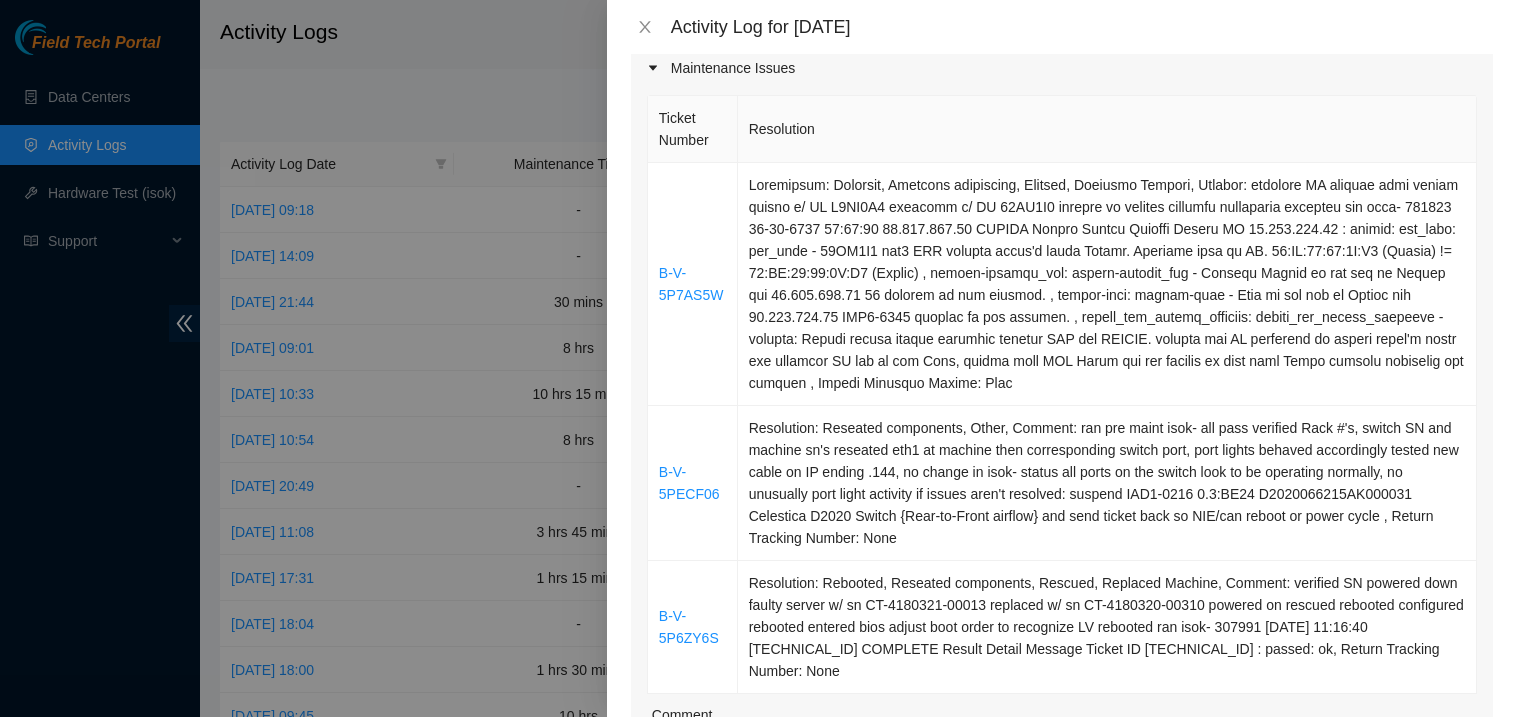 scroll, scrollTop: 183, scrollLeft: 0, axis: vertical 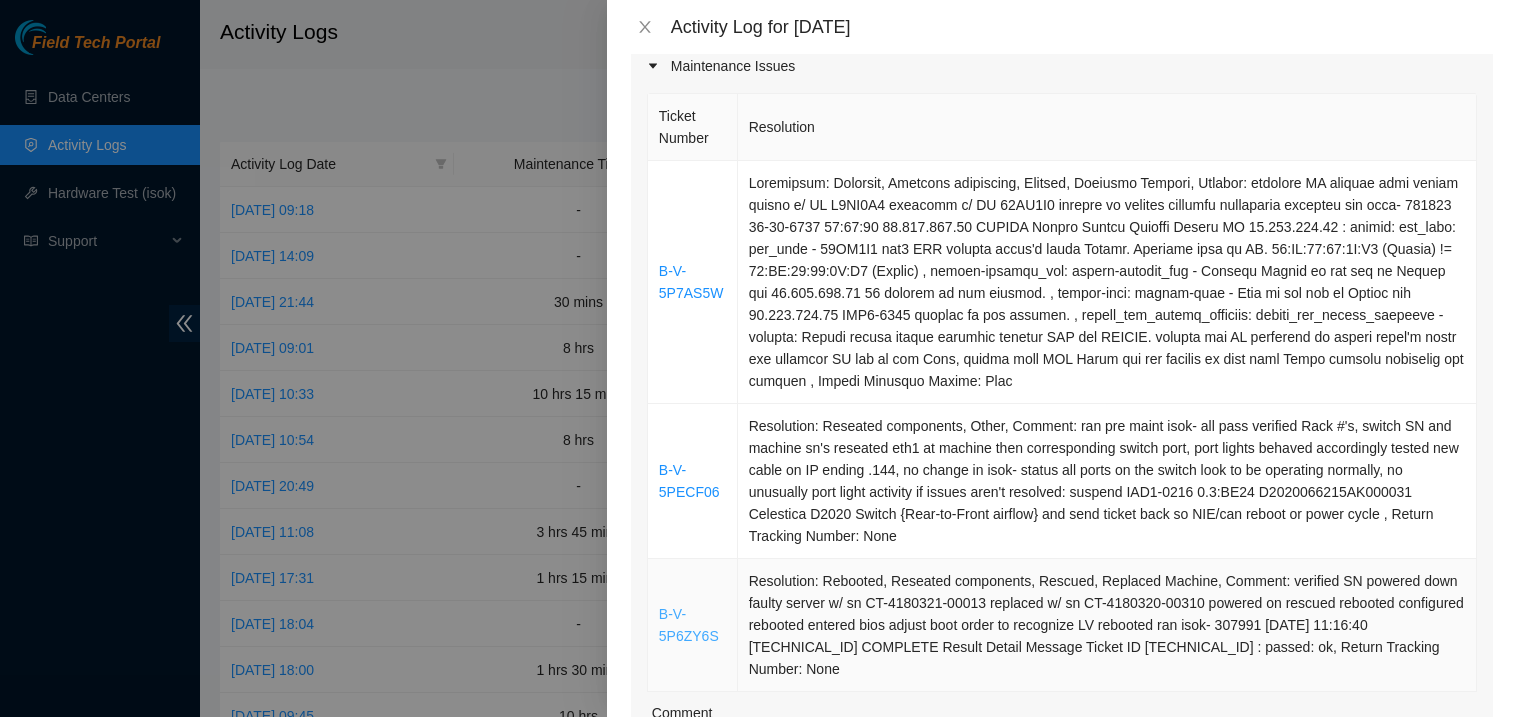 click on "B-V-5P6ZY6S" at bounding box center (689, 625) 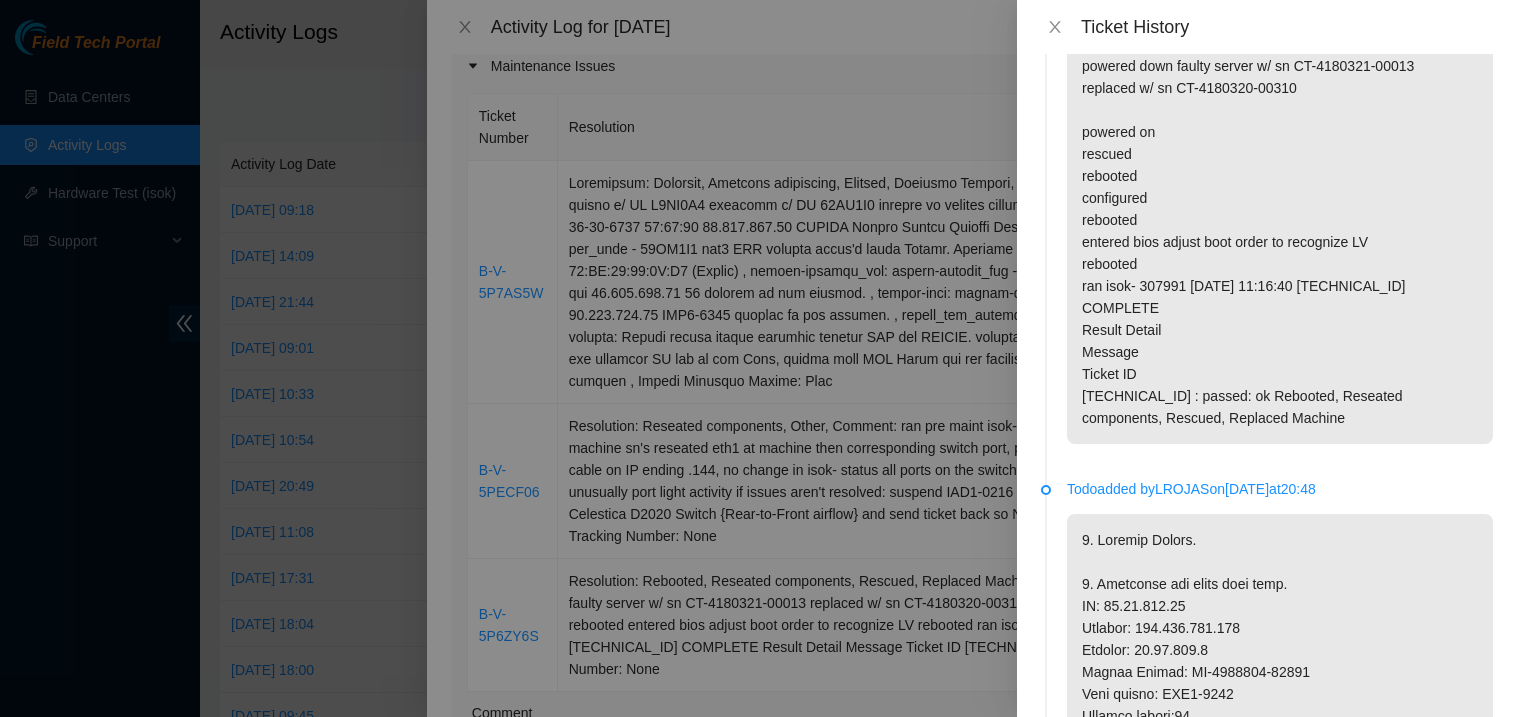scroll, scrollTop: 0, scrollLeft: 0, axis: both 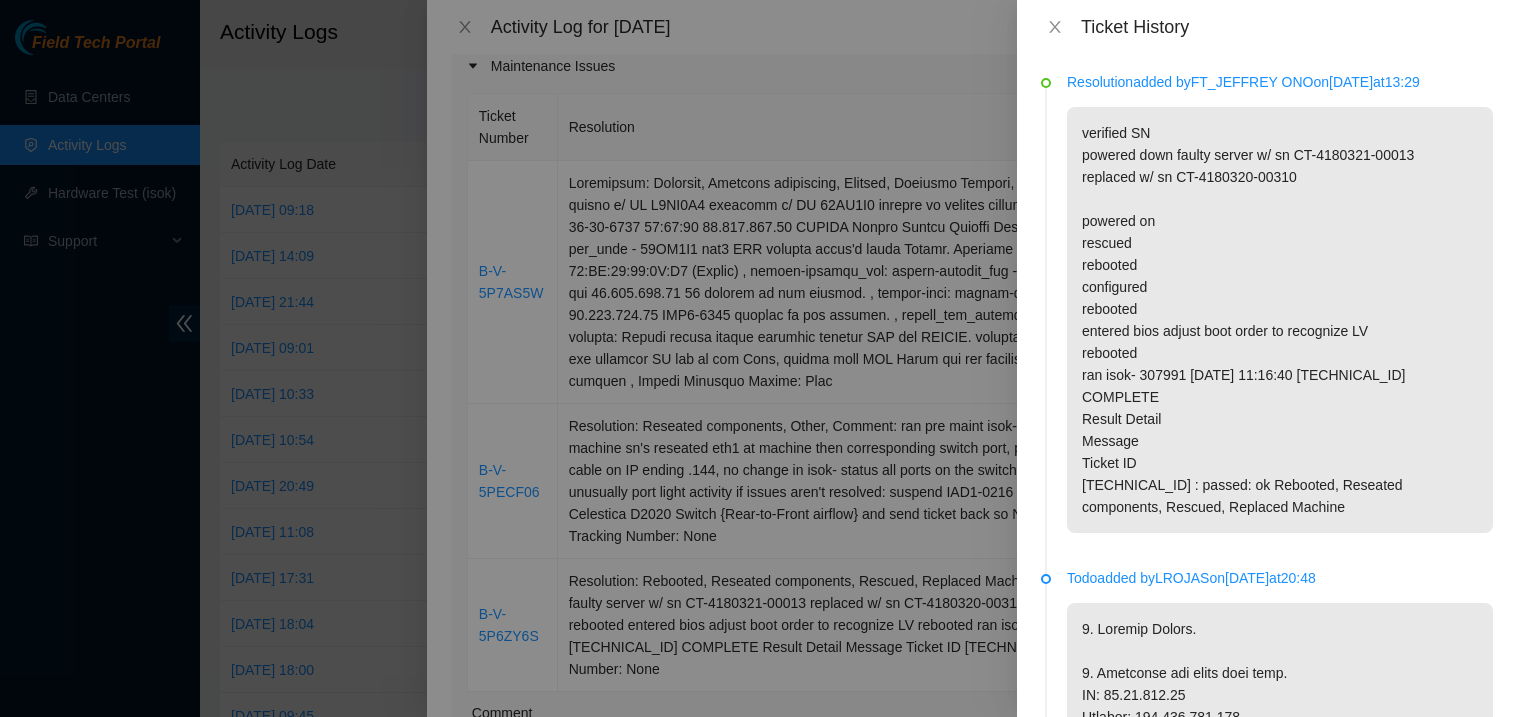 click at bounding box center (758, 358) 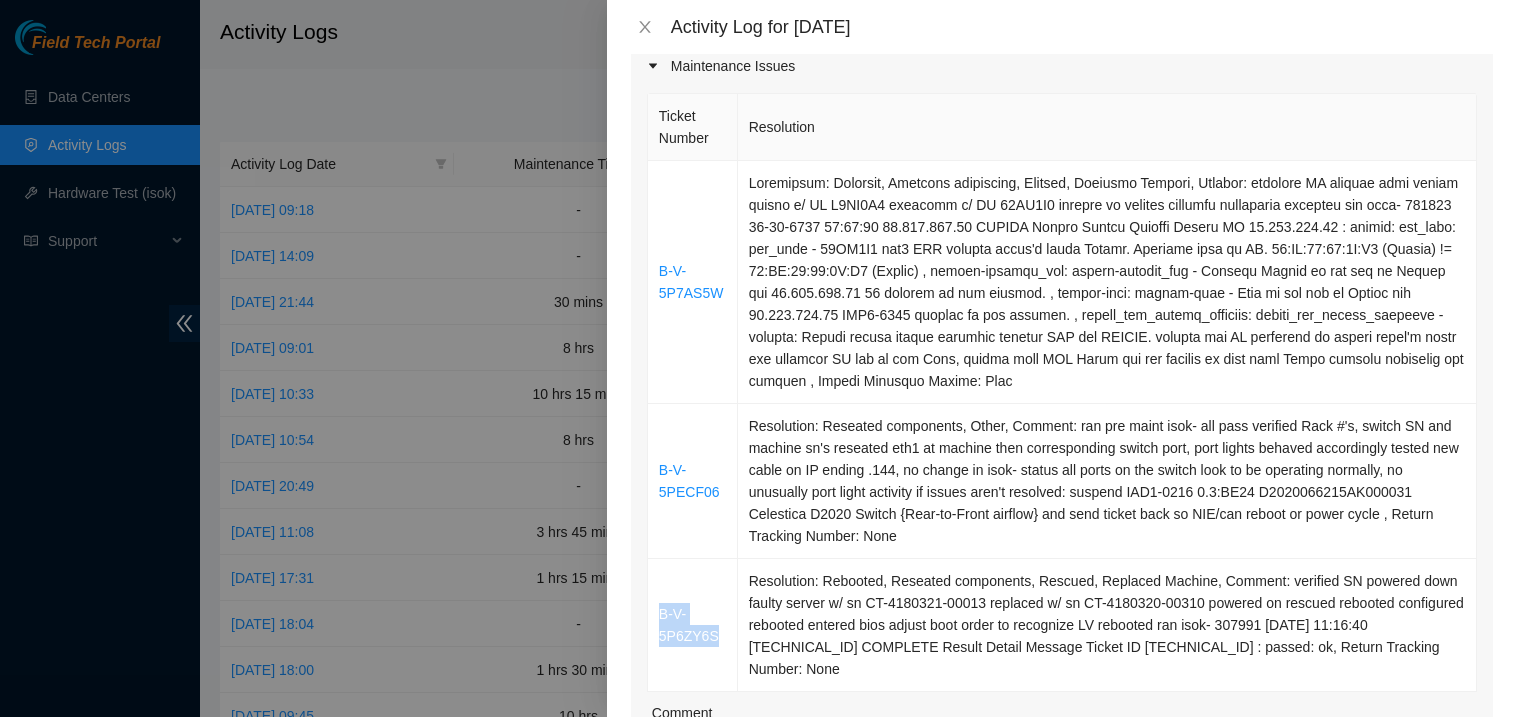 drag, startPoint x: 720, startPoint y: 628, endPoint x: 642, endPoint y: 597, distance: 83.9345 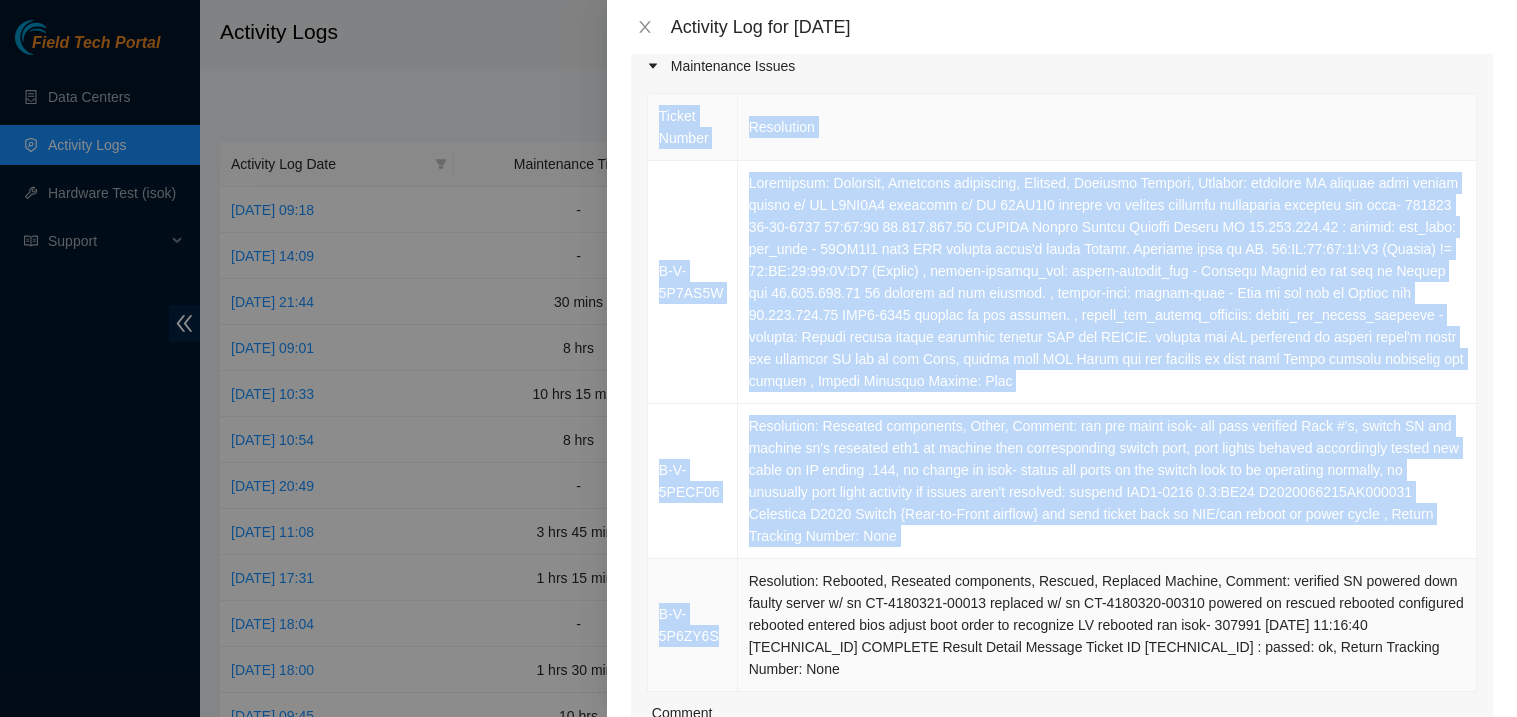 click on "B-V-5P6ZY6S" at bounding box center (693, 625) 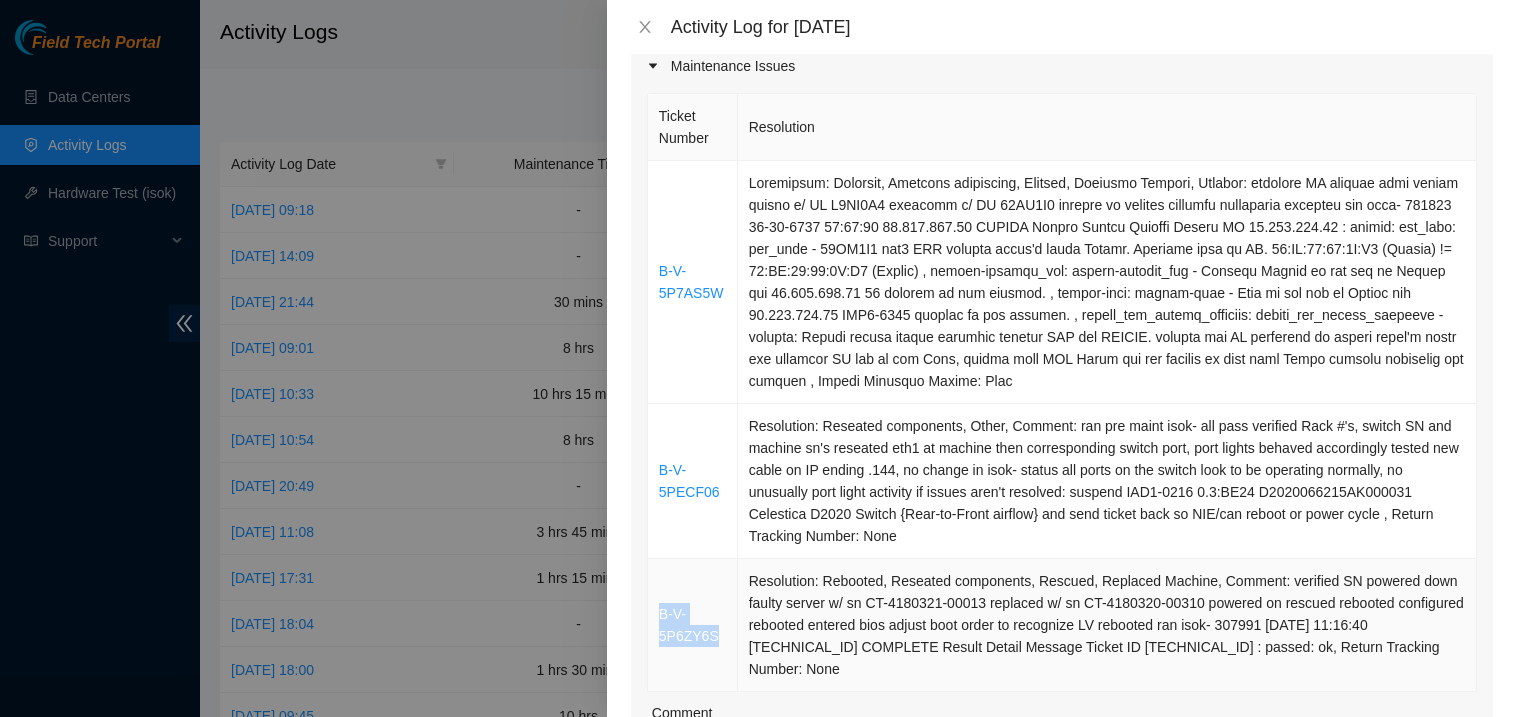 drag, startPoint x: 719, startPoint y: 629, endPoint x: 650, endPoint y: 603, distance: 73.736015 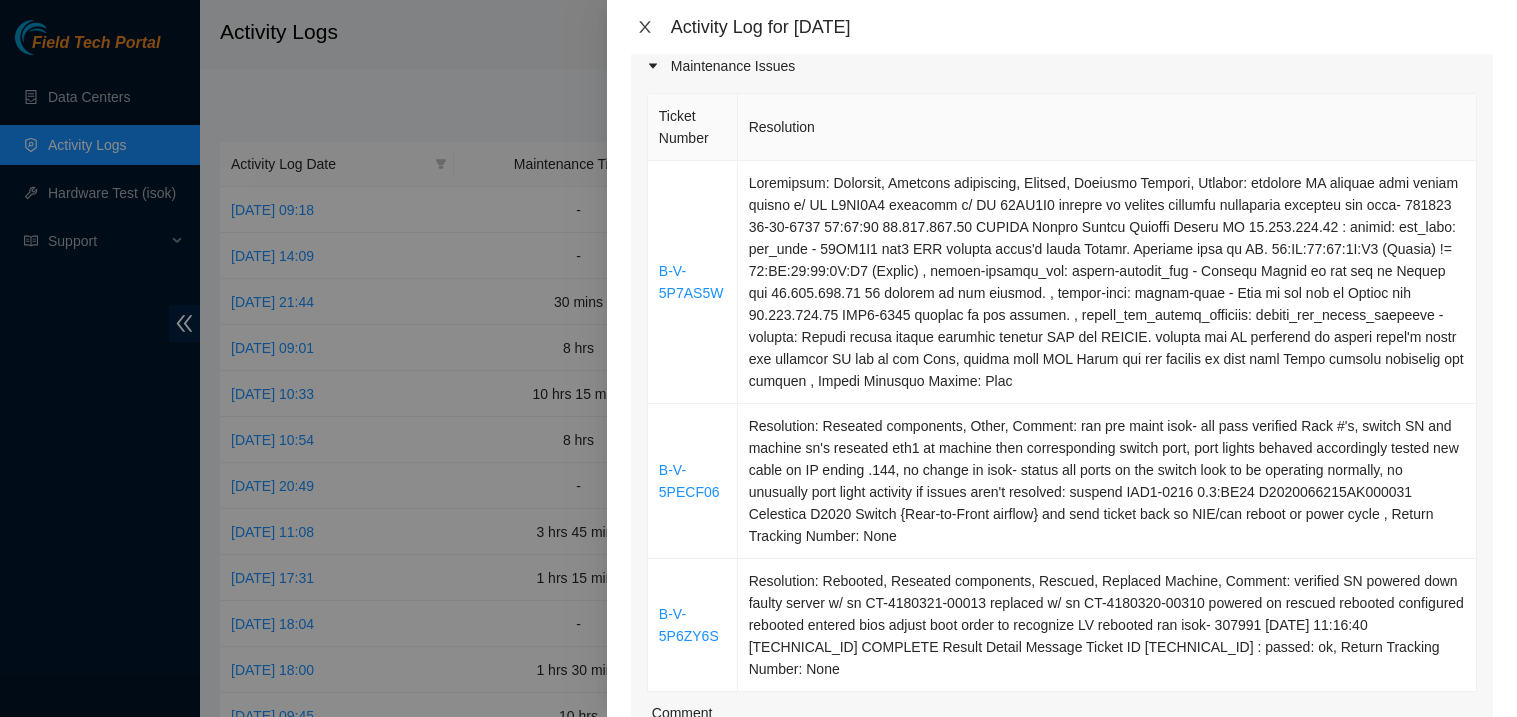 click 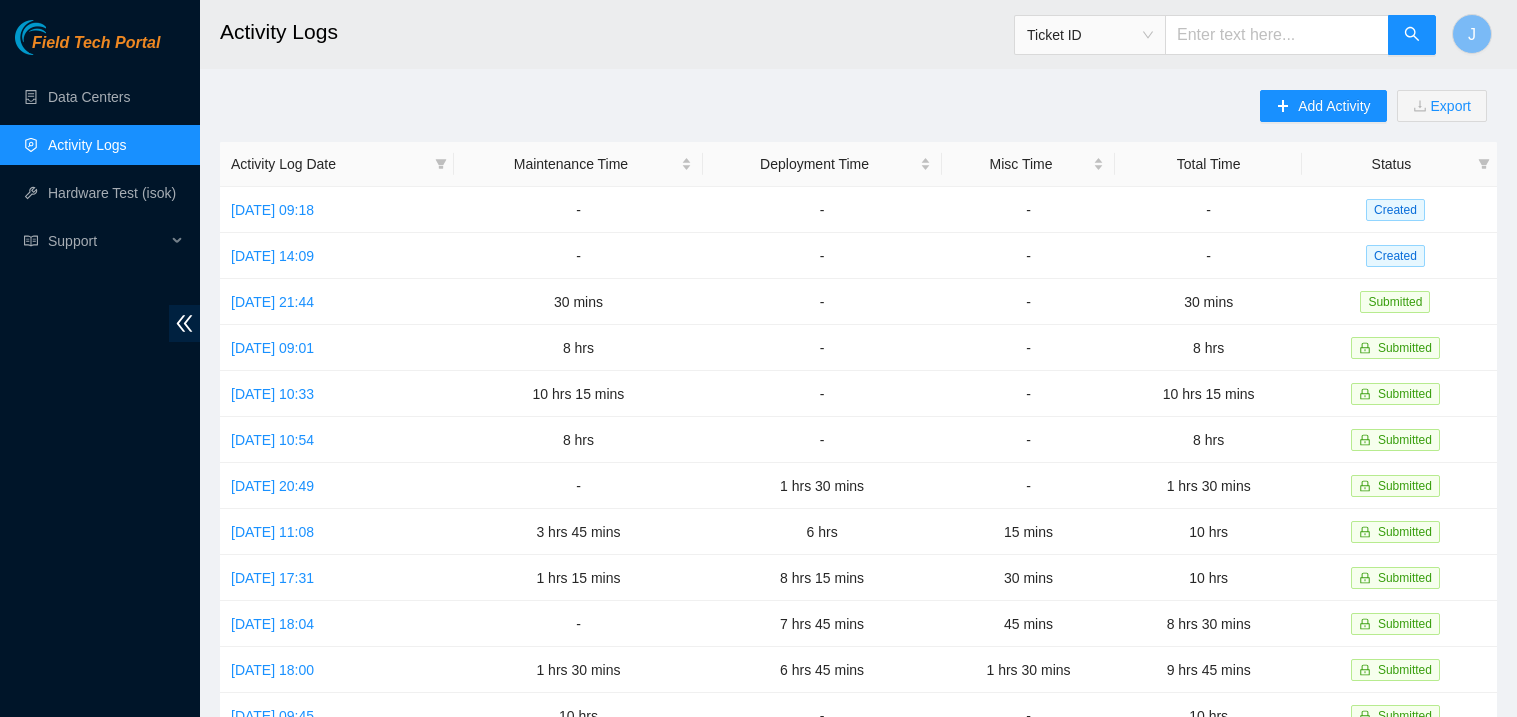 click at bounding box center [1277, 35] 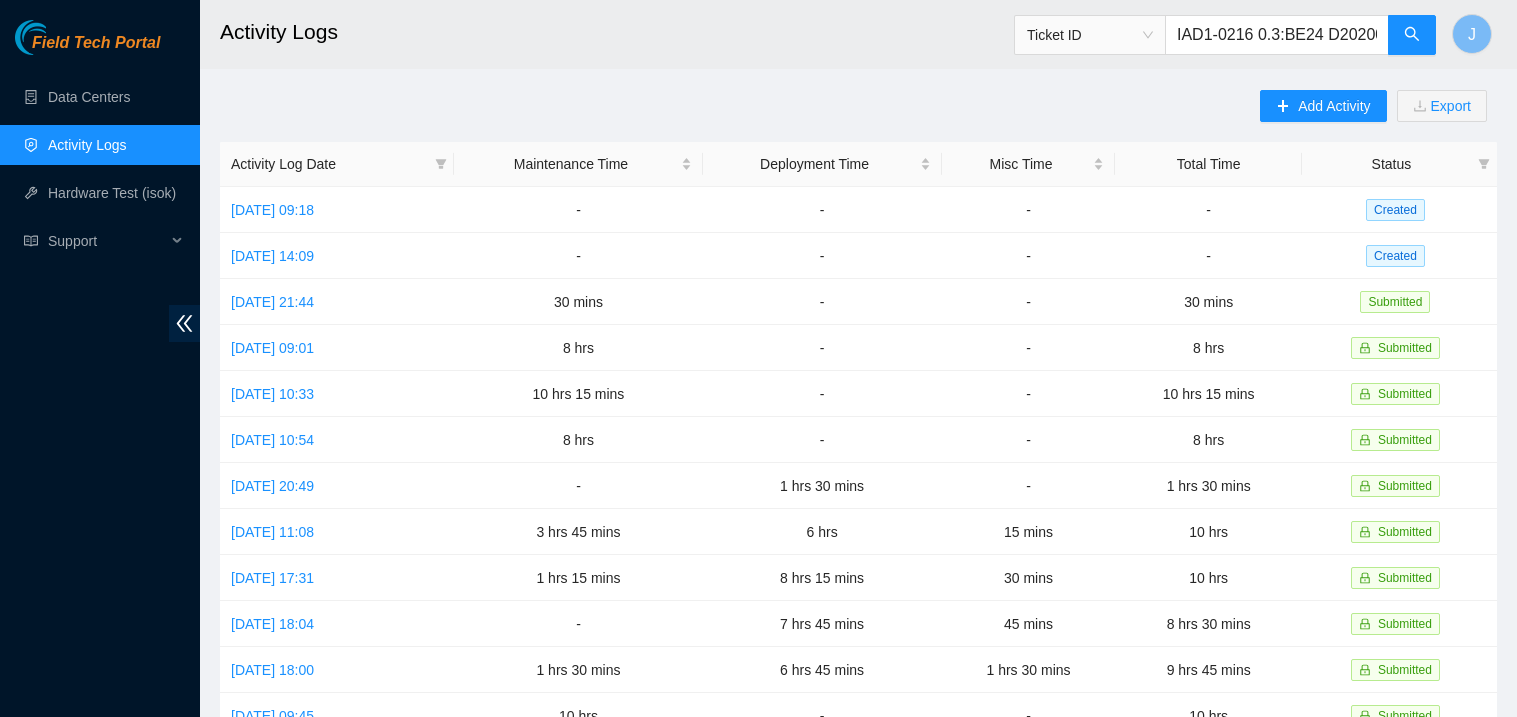 scroll, scrollTop: 0, scrollLeft: 432, axis: horizontal 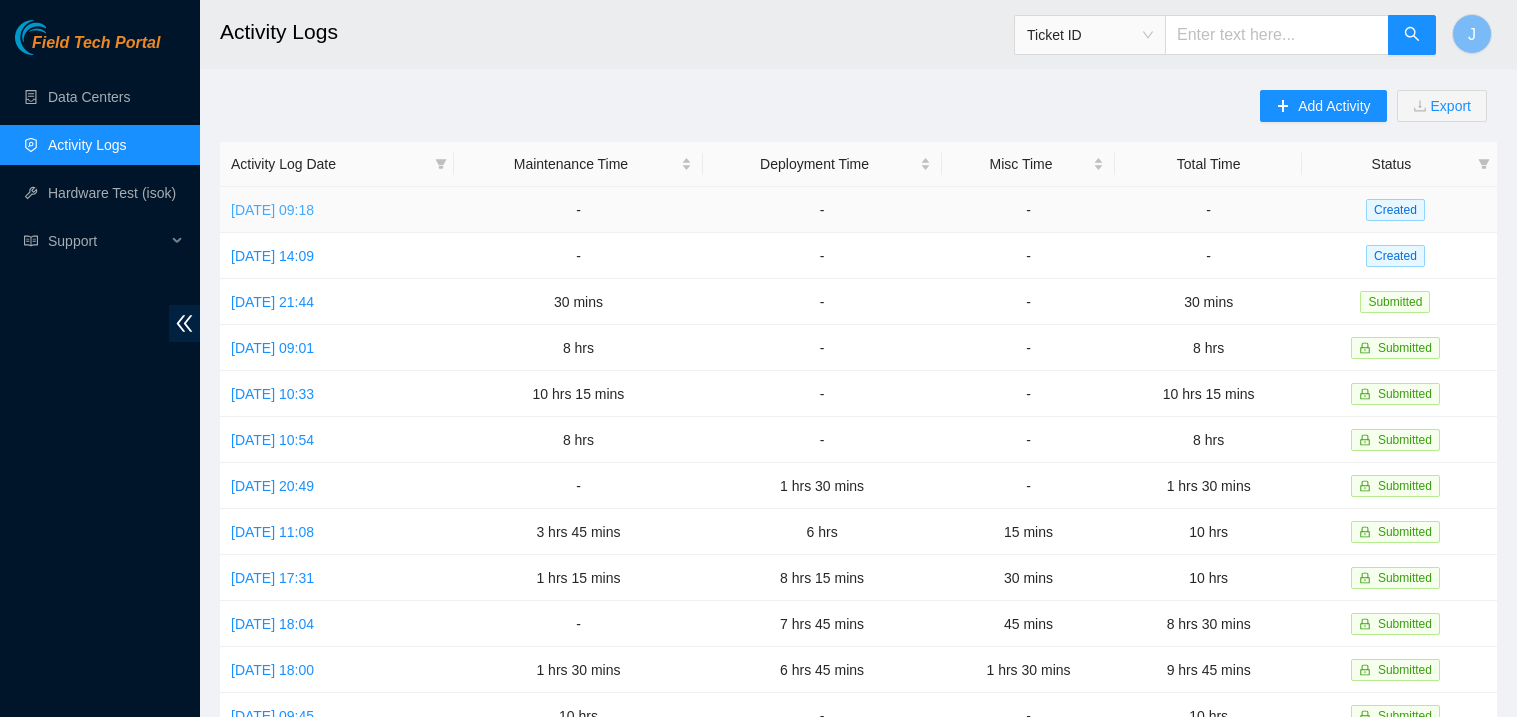 click on "Thu, 10 Jul 2025 09:18" at bounding box center [272, 210] 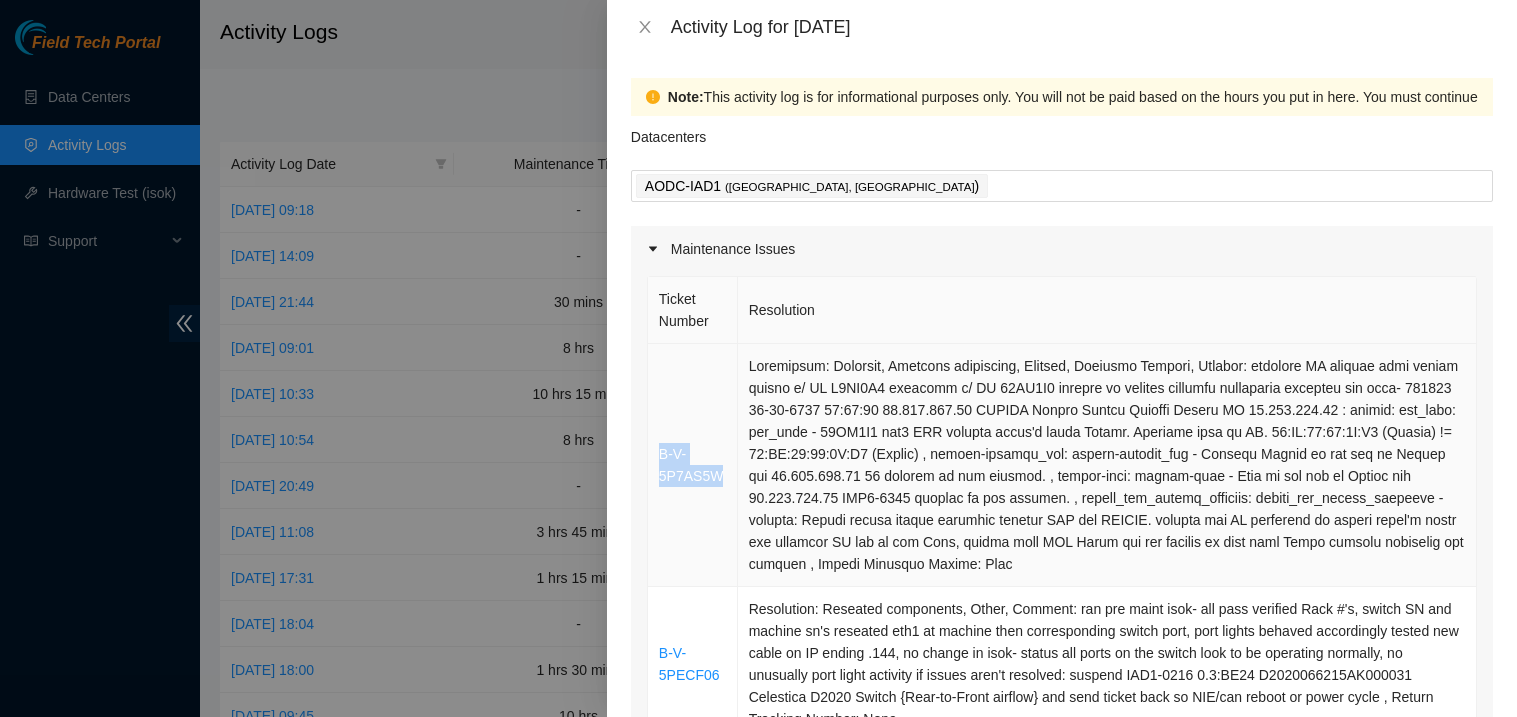 drag, startPoint x: 726, startPoint y: 480, endPoint x: 648, endPoint y: 456, distance: 81.608826 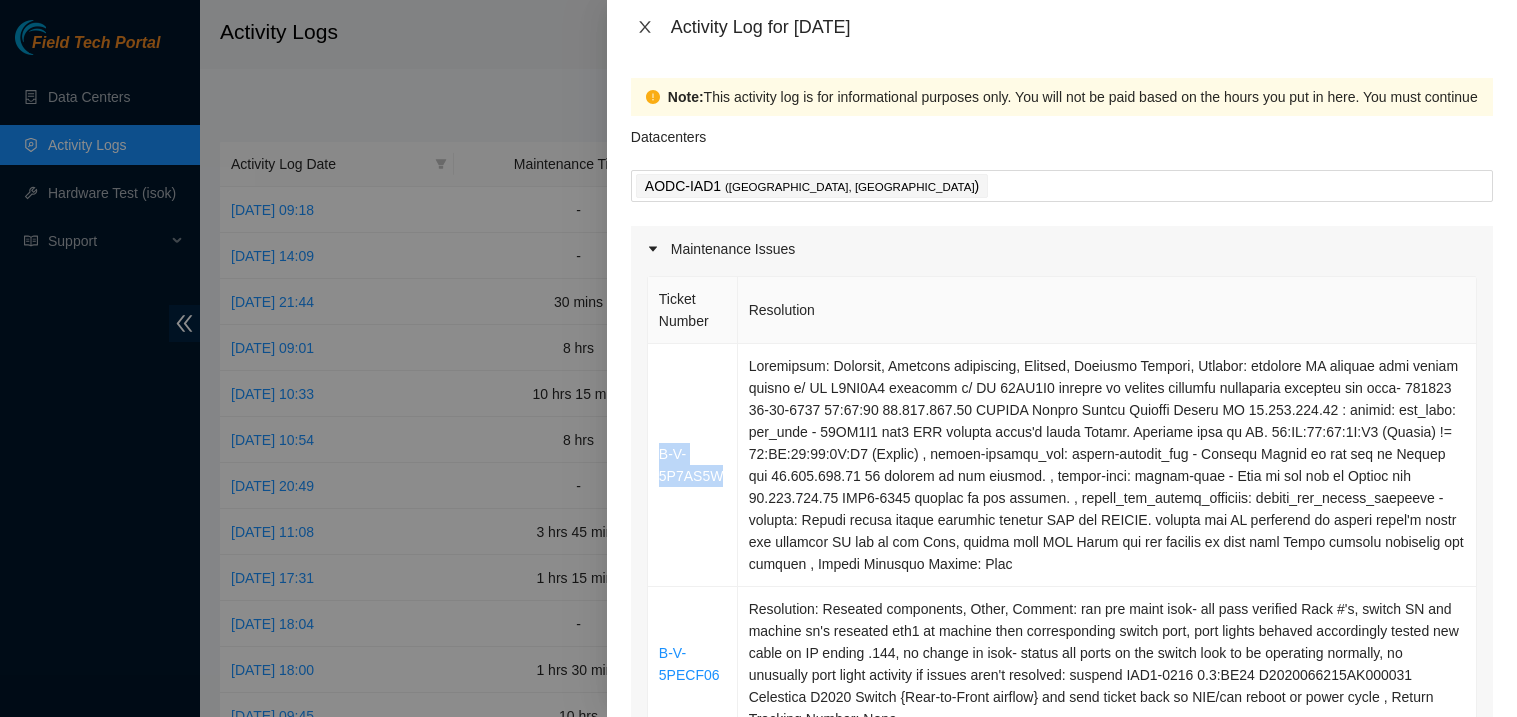 click 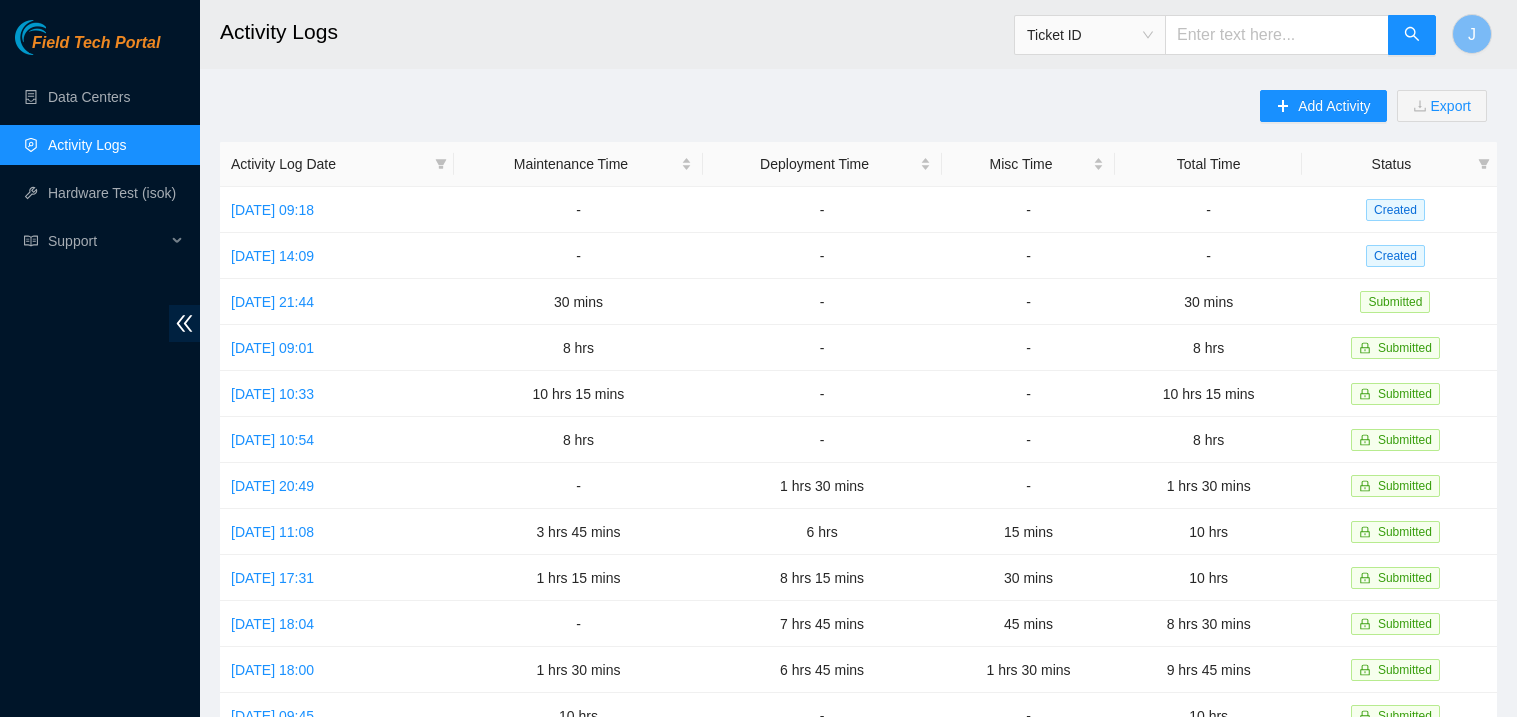click at bounding box center (1277, 35) 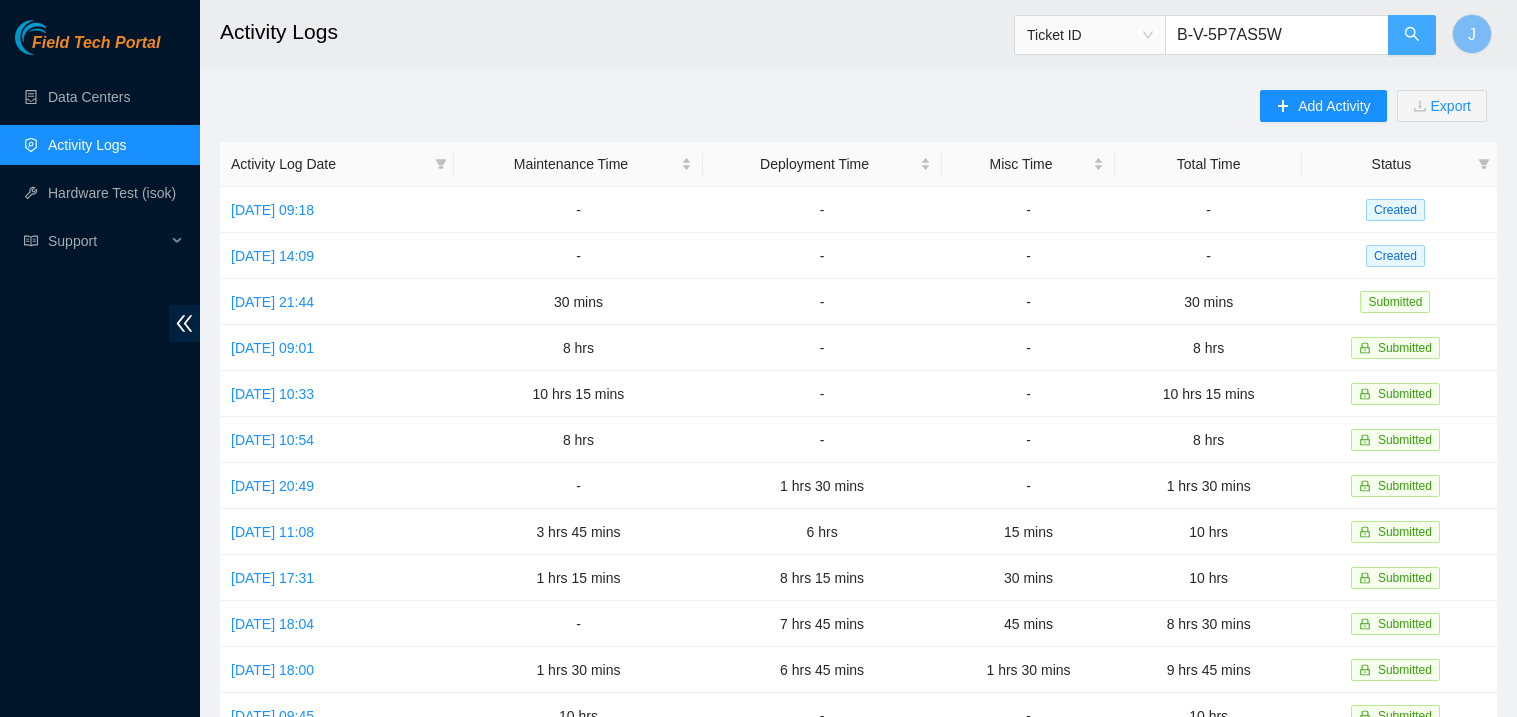 click at bounding box center [1412, 35] 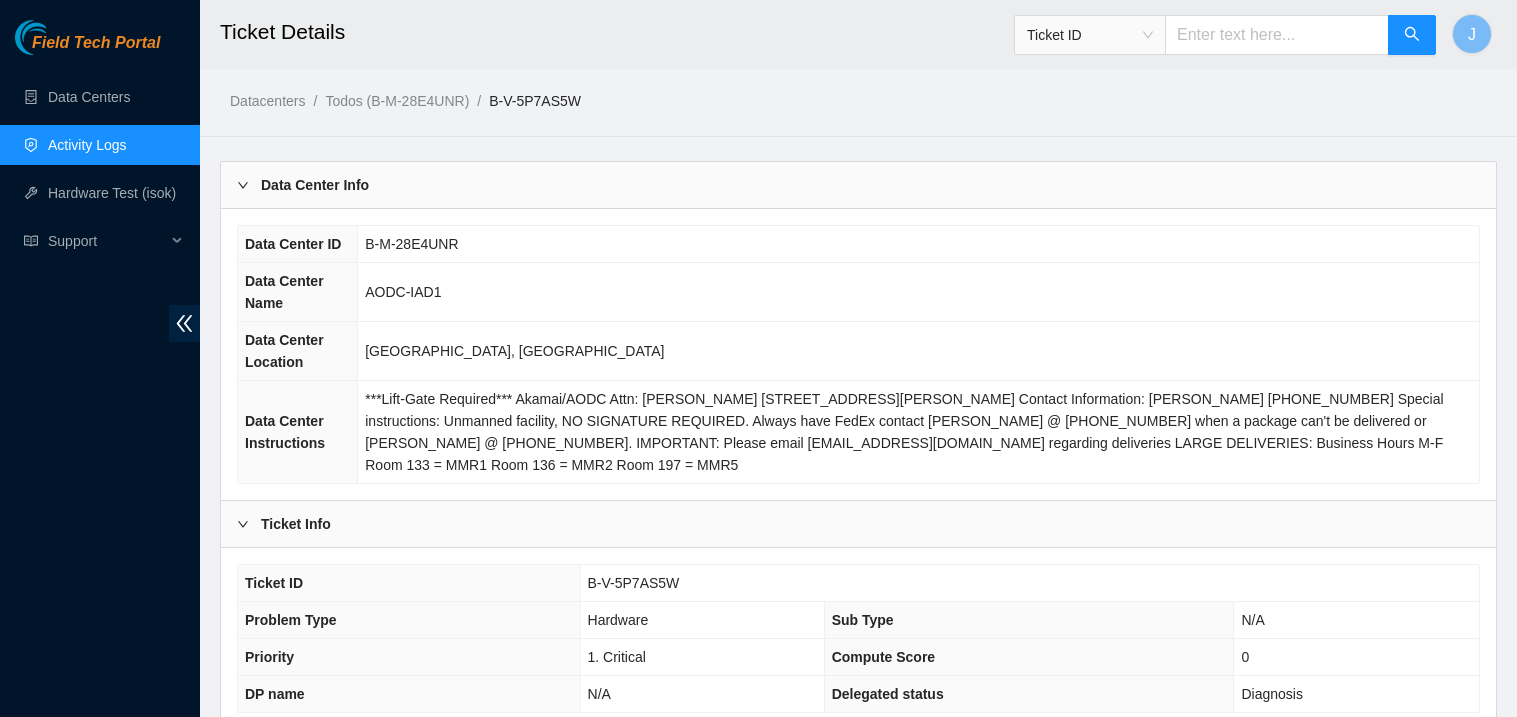 scroll, scrollTop: 644, scrollLeft: 0, axis: vertical 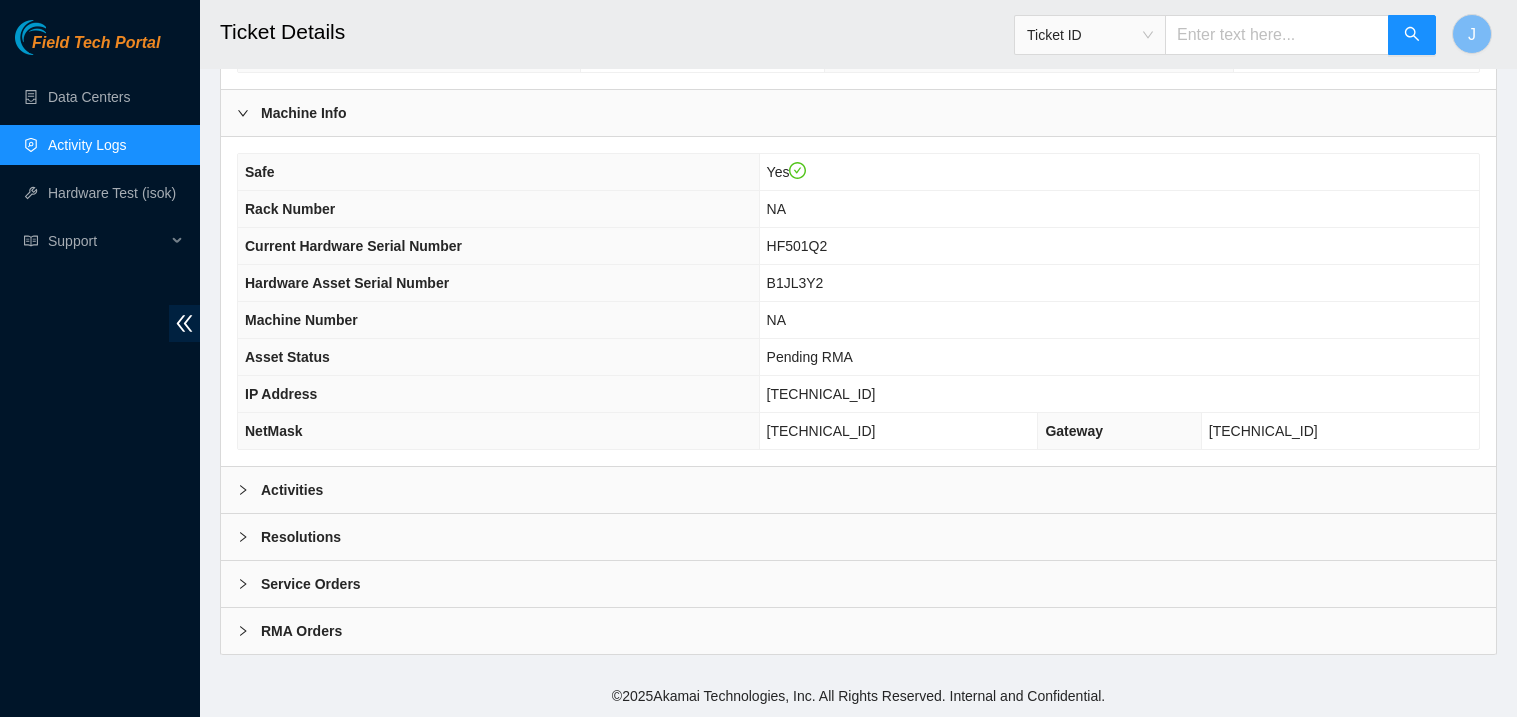 click on "RMA Orders" at bounding box center [858, 631] 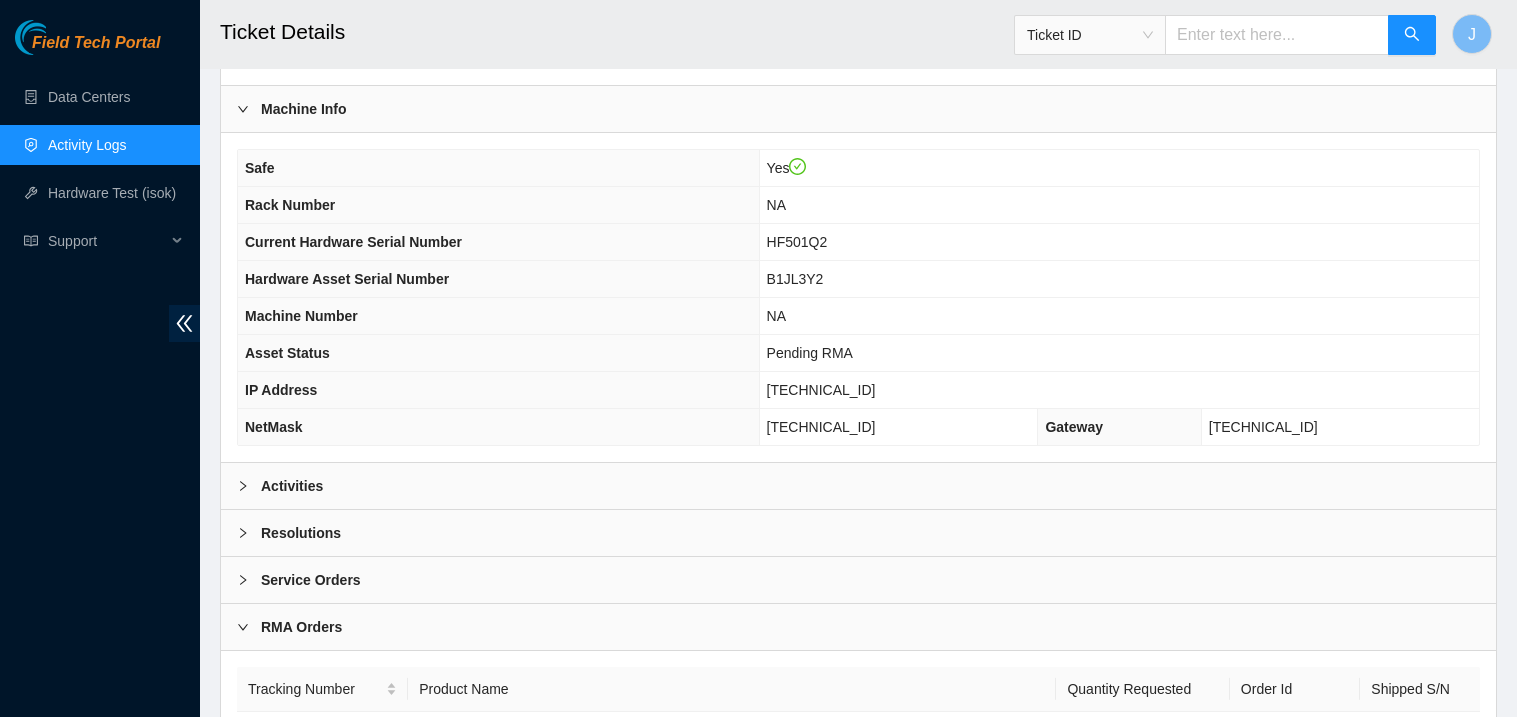 scroll, scrollTop: 777, scrollLeft: 0, axis: vertical 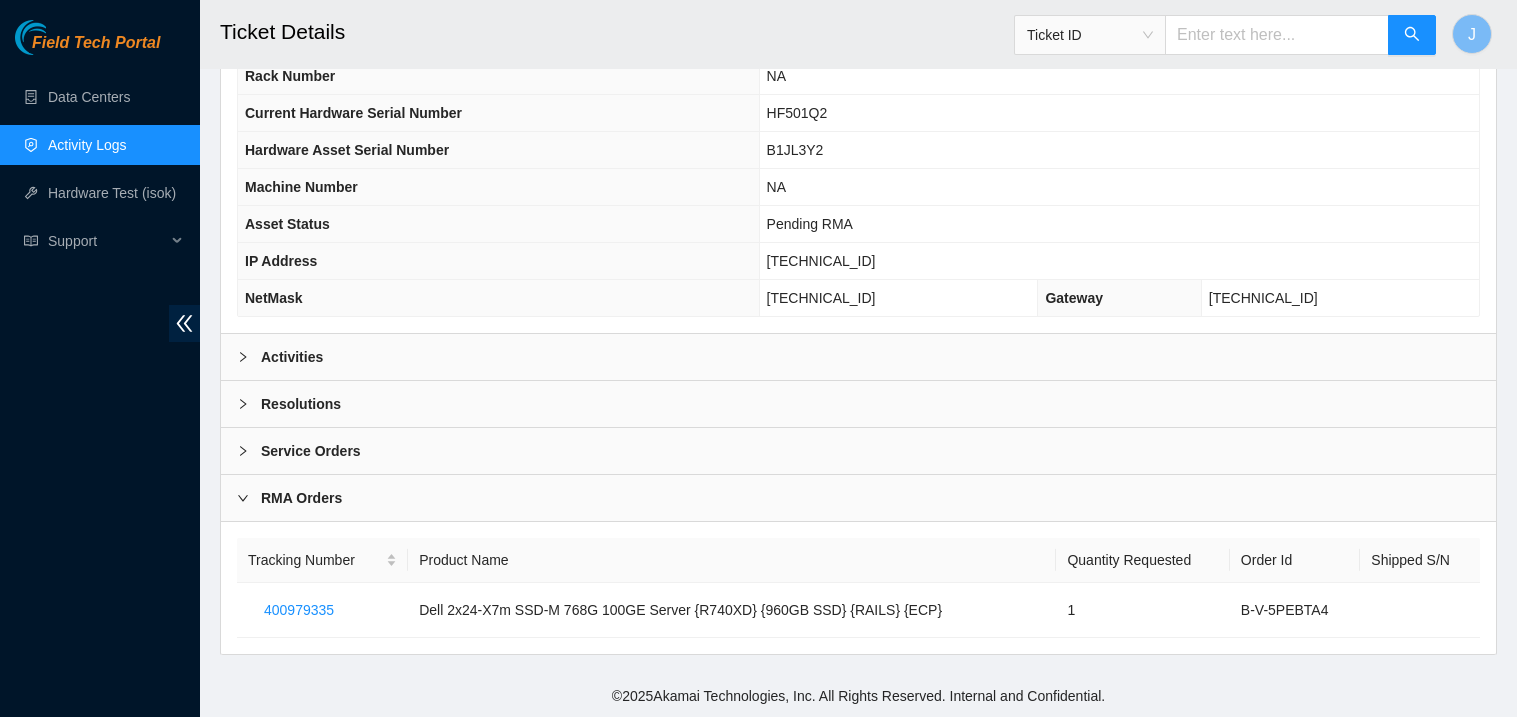 click on "Activities" at bounding box center (858, 357) 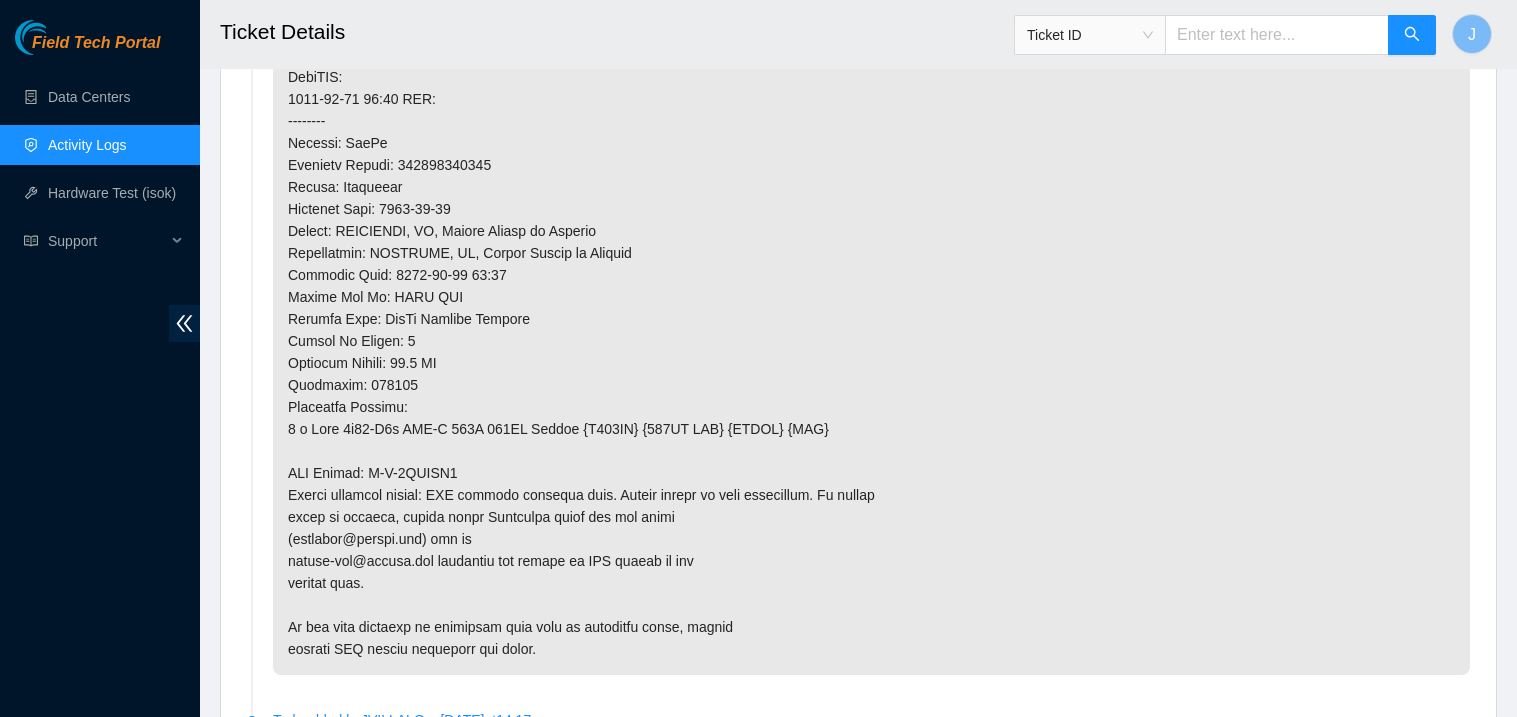 scroll, scrollTop: 2470, scrollLeft: 0, axis: vertical 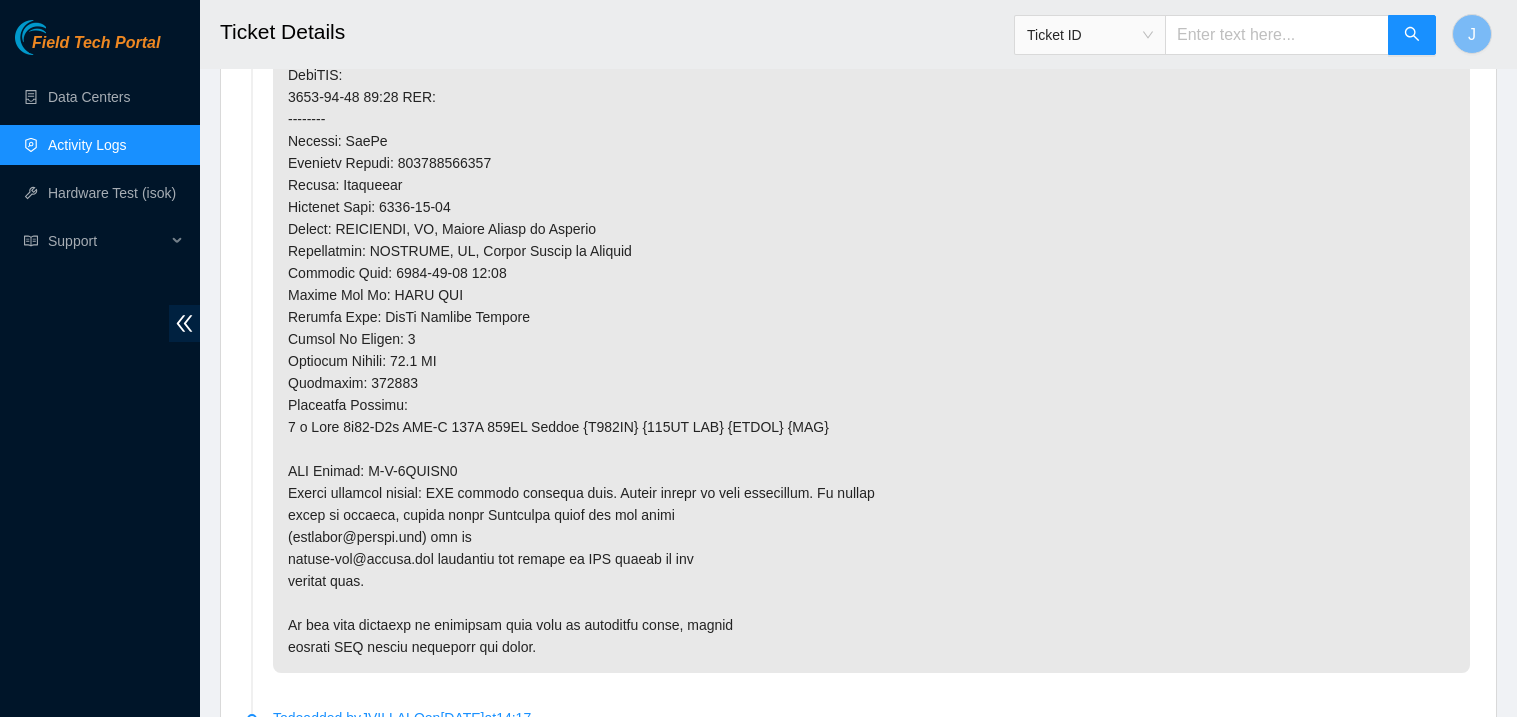 click at bounding box center [871, 31] 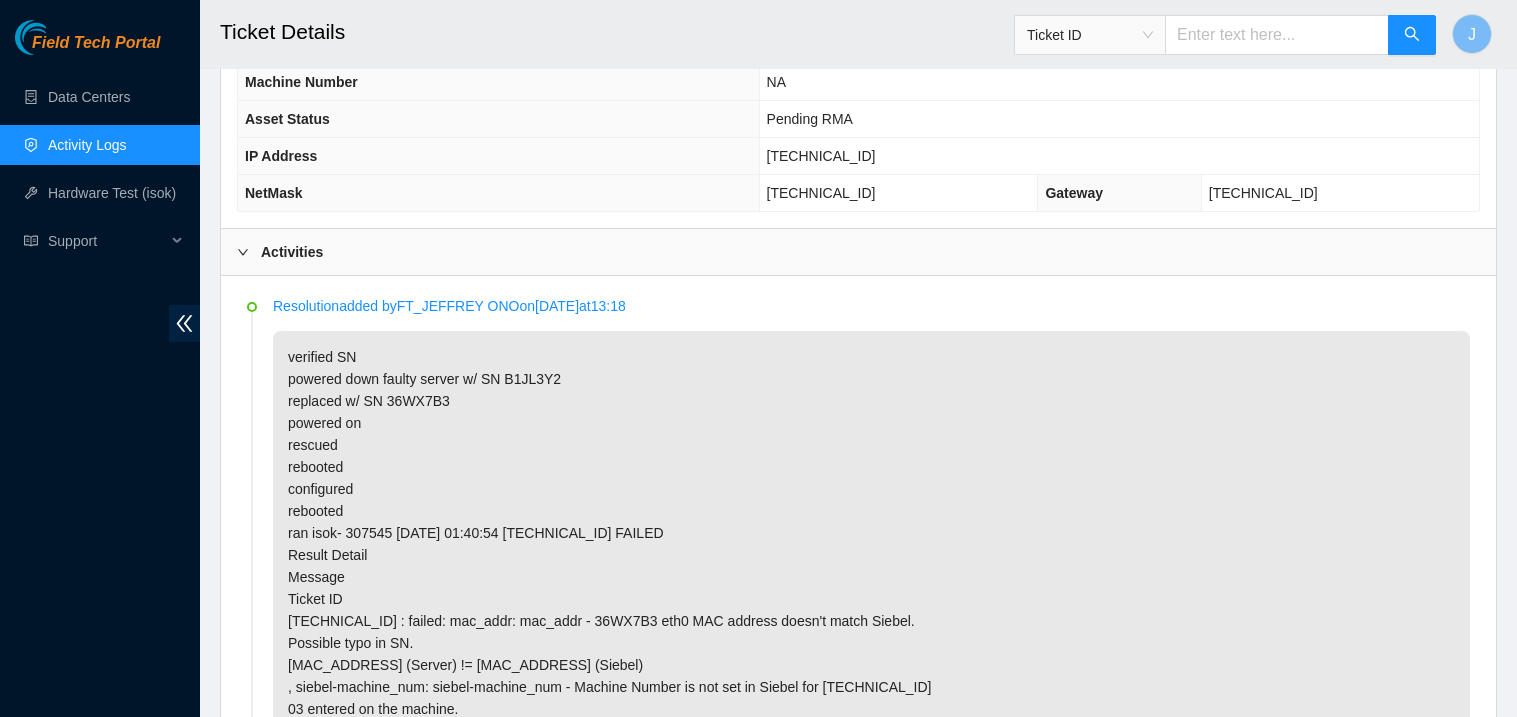 scroll, scrollTop: 0, scrollLeft: 0, axis: both 